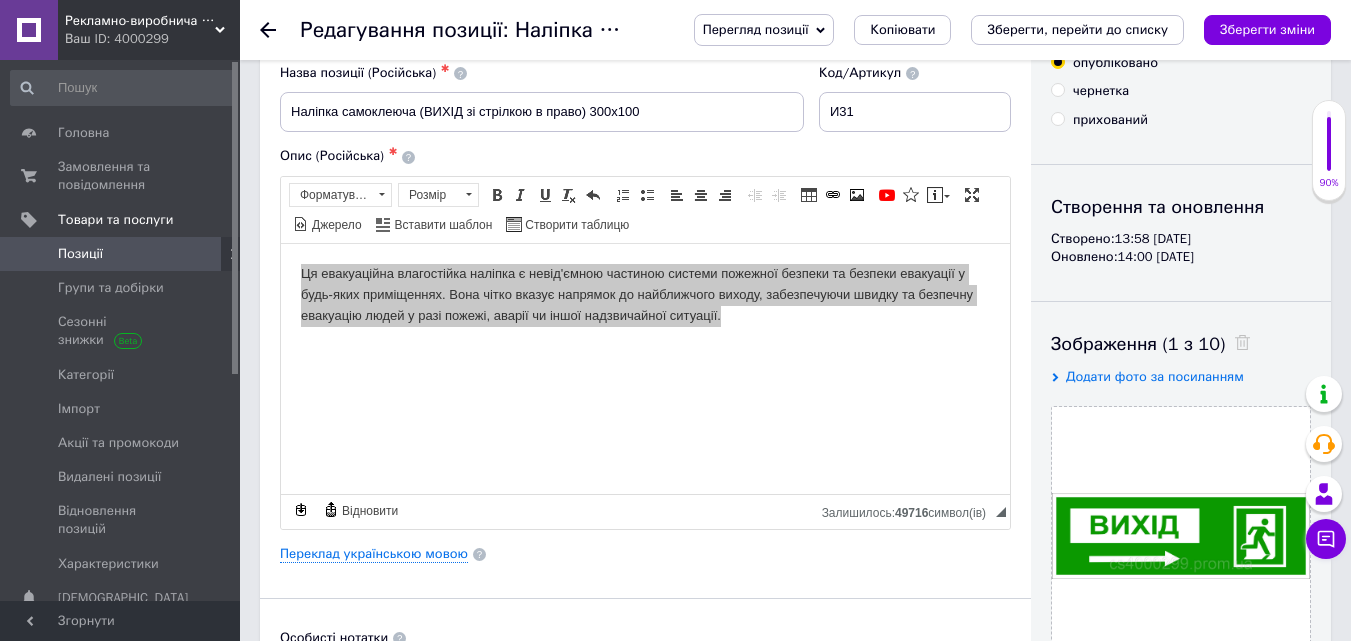 scroll, scrollTop: 200, scrollLeft: 0, axis: vertical 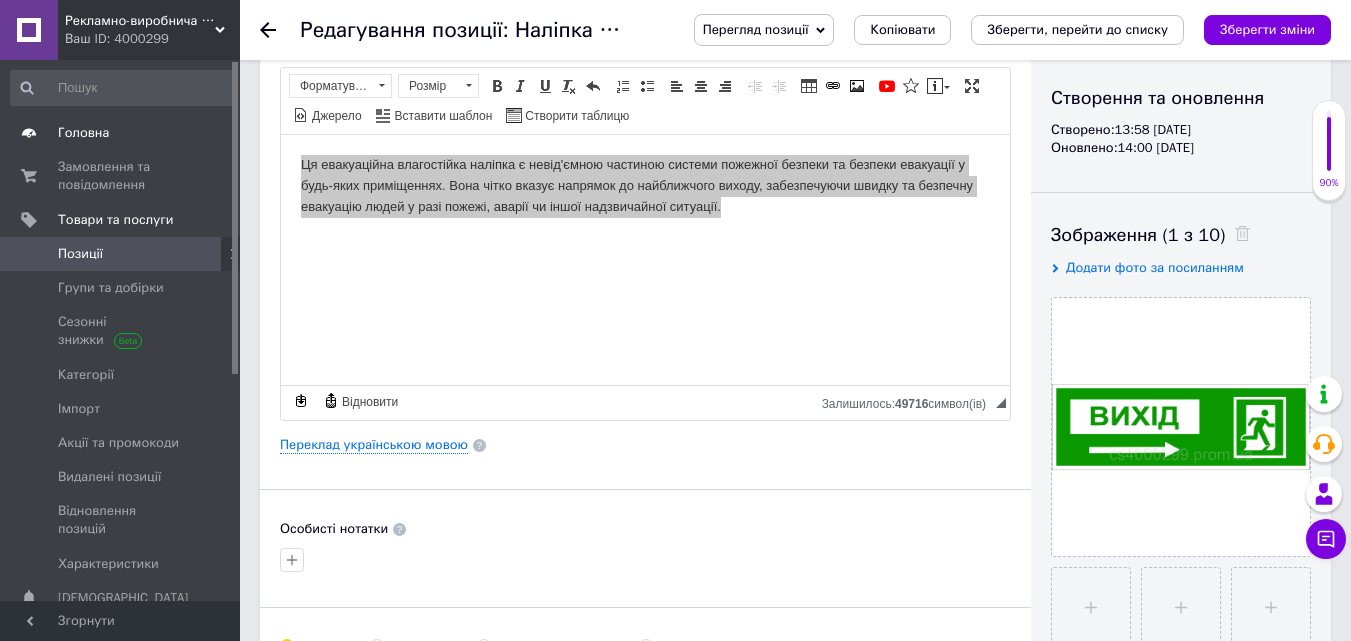click at bounding box center [29, 133] 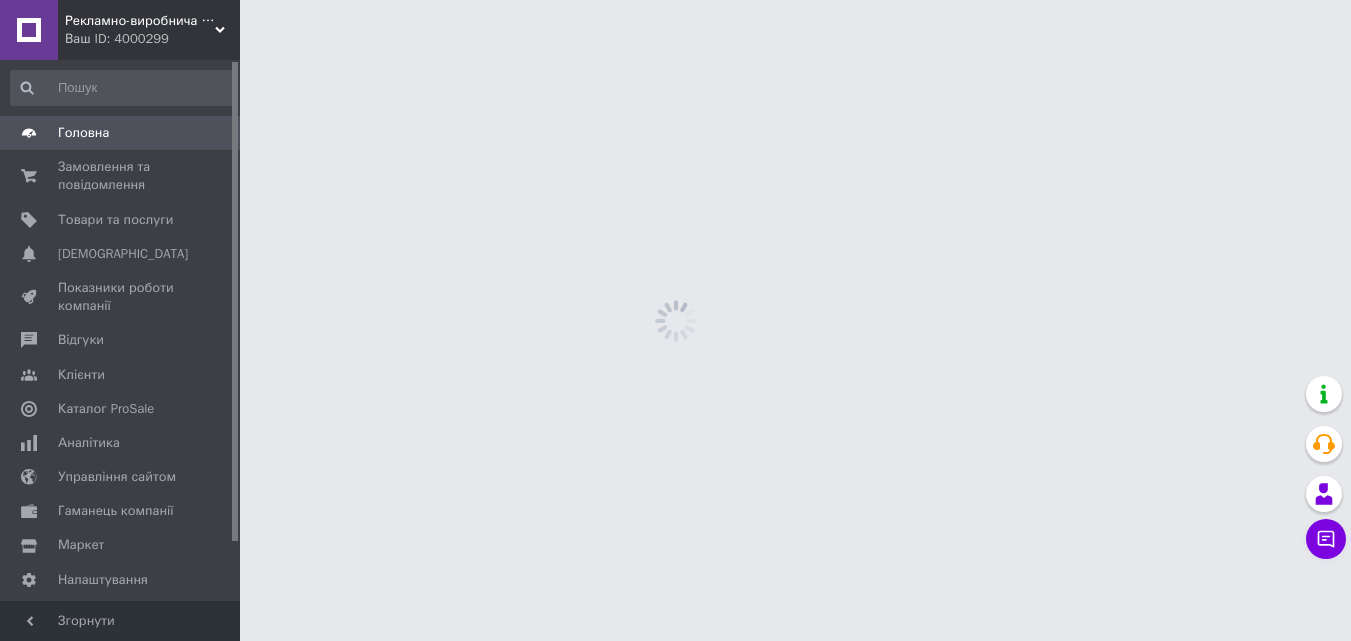scroll, scrollTop: 0, scrollLeft: 0, axis: both 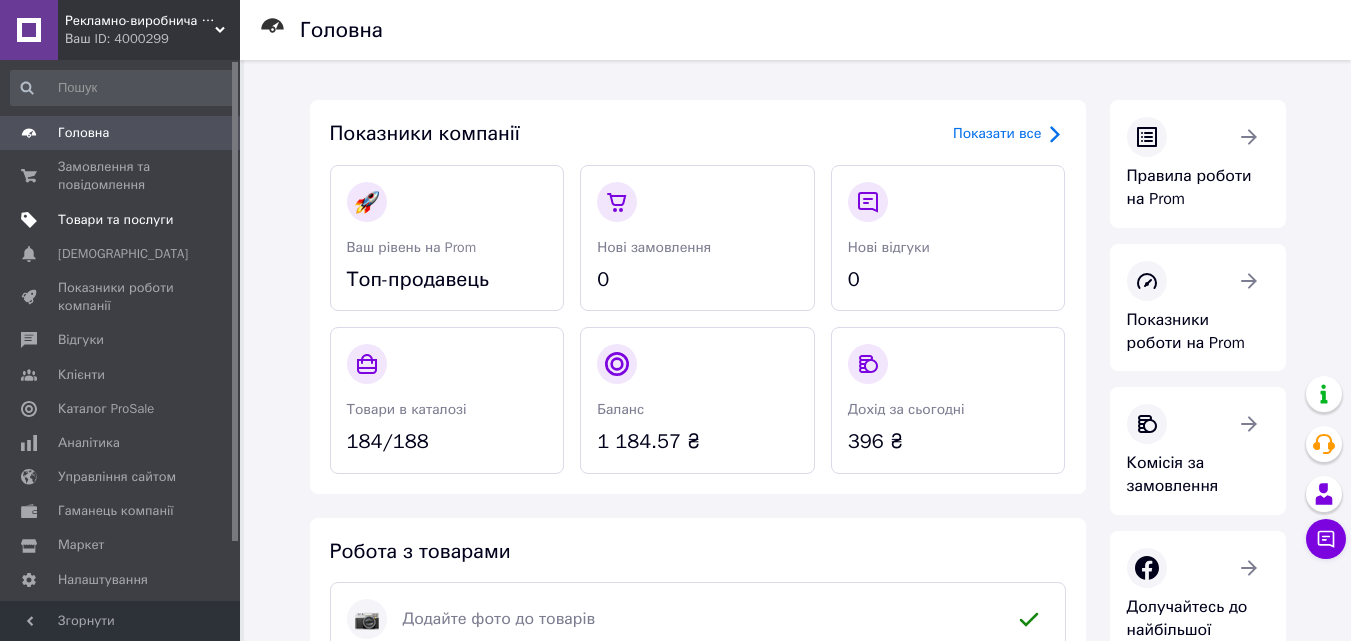 click on "Товари та послуги" at bounding box center [115, 220] 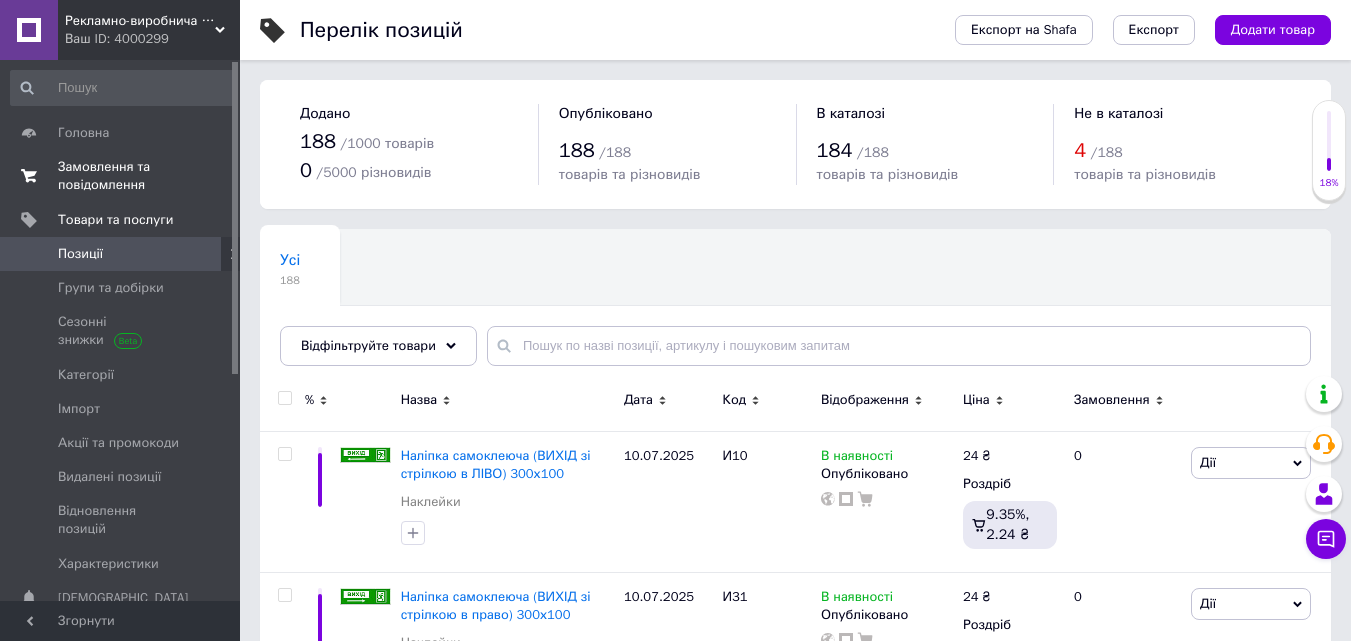 click on "Замовлення та повідомлення" at bounding box center [121, 176] 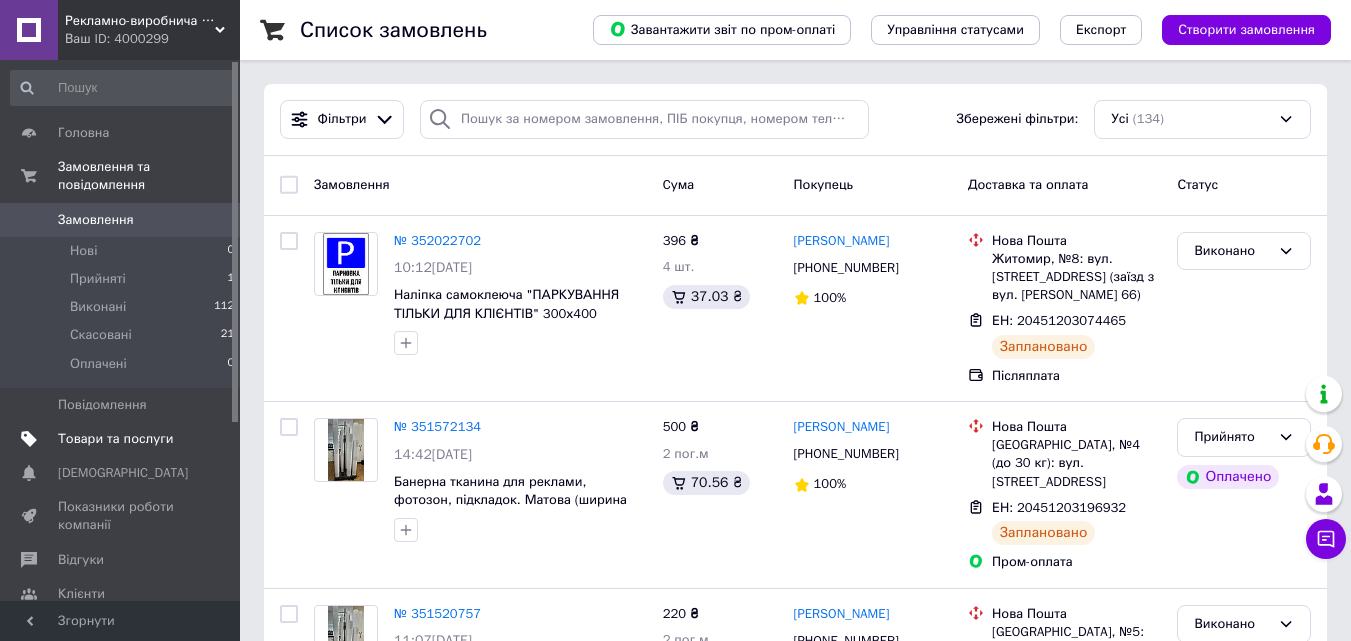 click on "Товари та послуги" at bounding box center [123, 439] 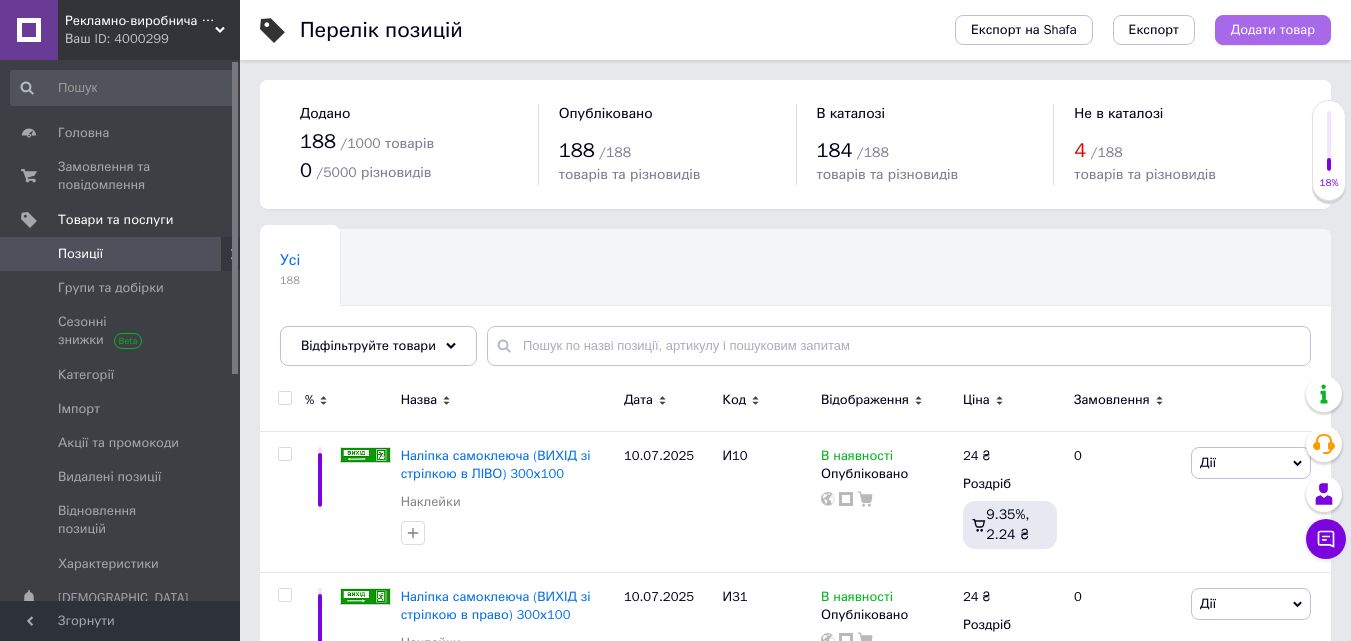 click on "Додати товар" at bounding box center (1273, 30) 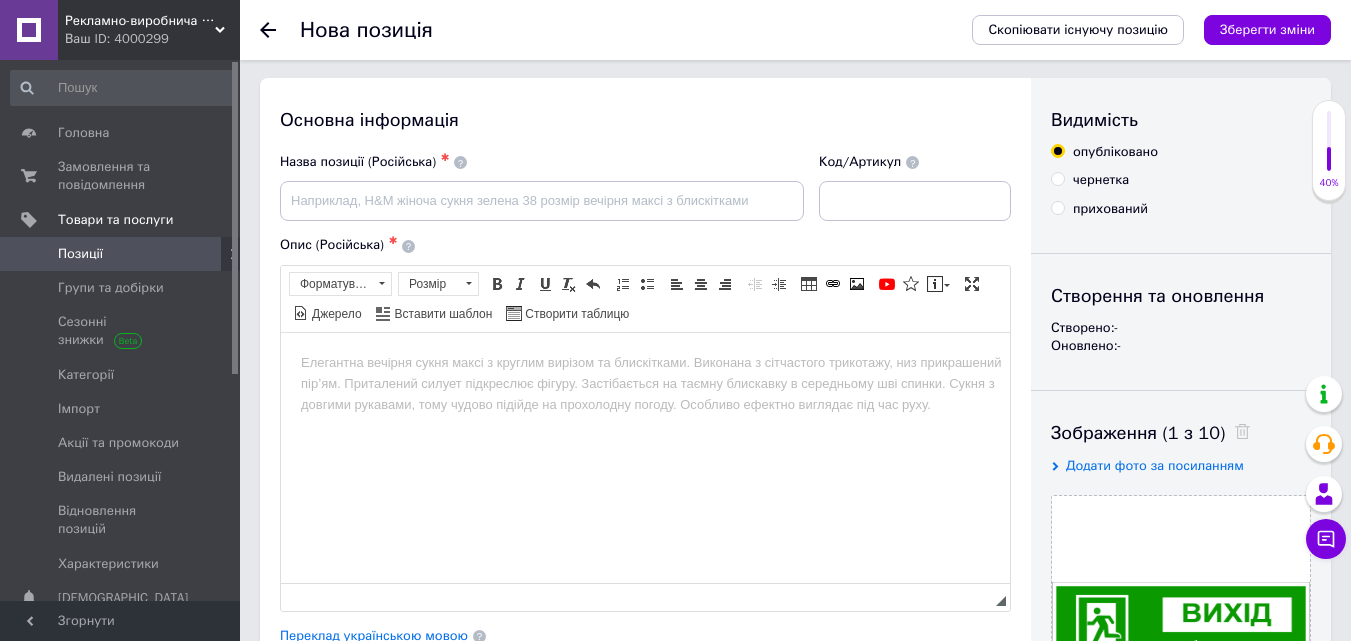 scroll, scrollTop: 0, scrollLeft: 0, axis: both 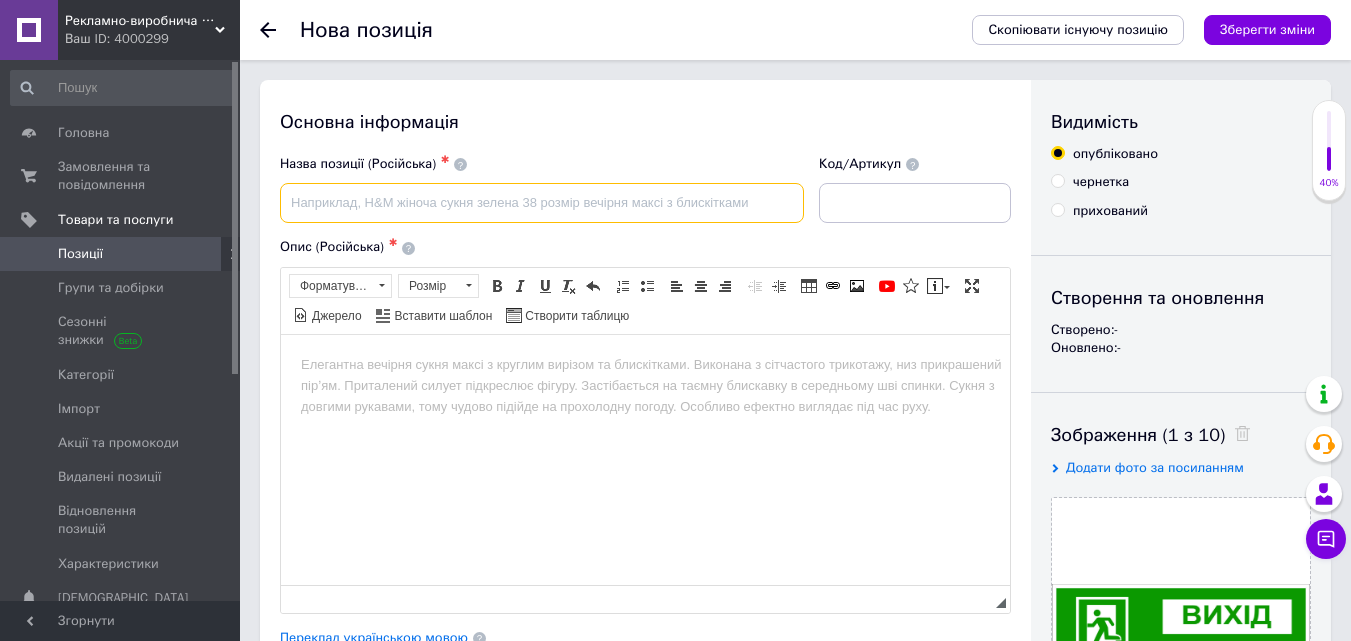 click at bounding box center (542, 203) 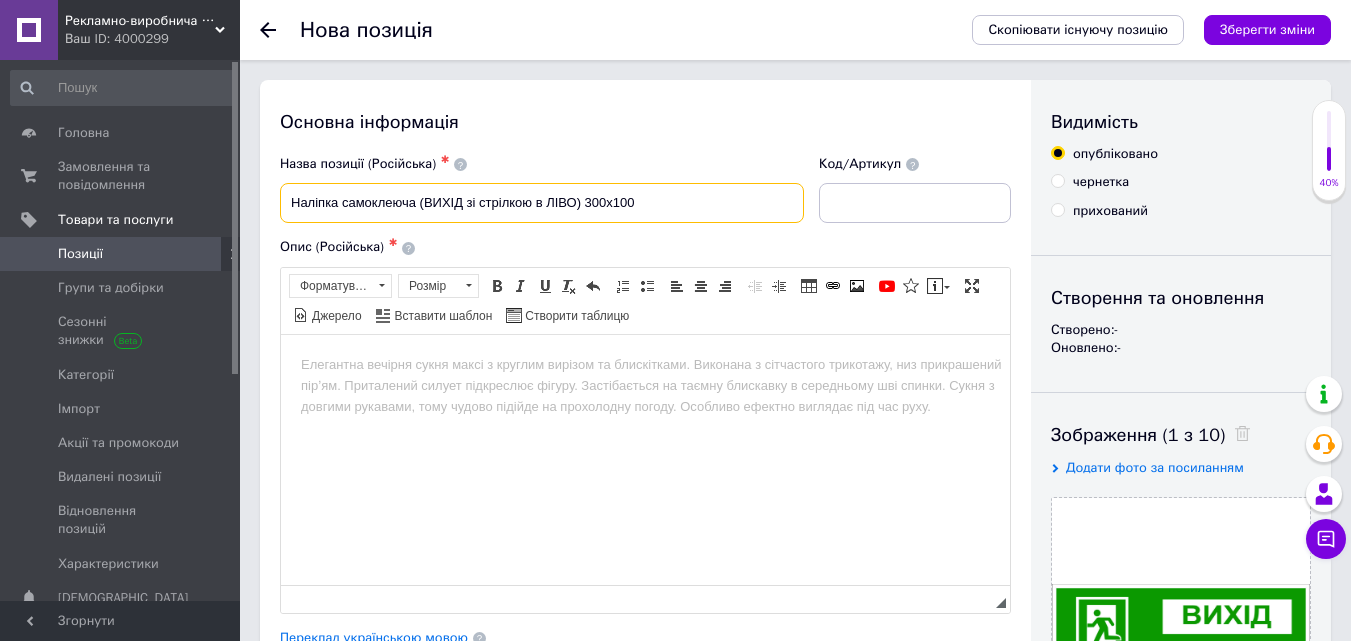type on "Наліпка самоклеюча (ВИХІД зі стрілкою в ЛІВО) 300х100" 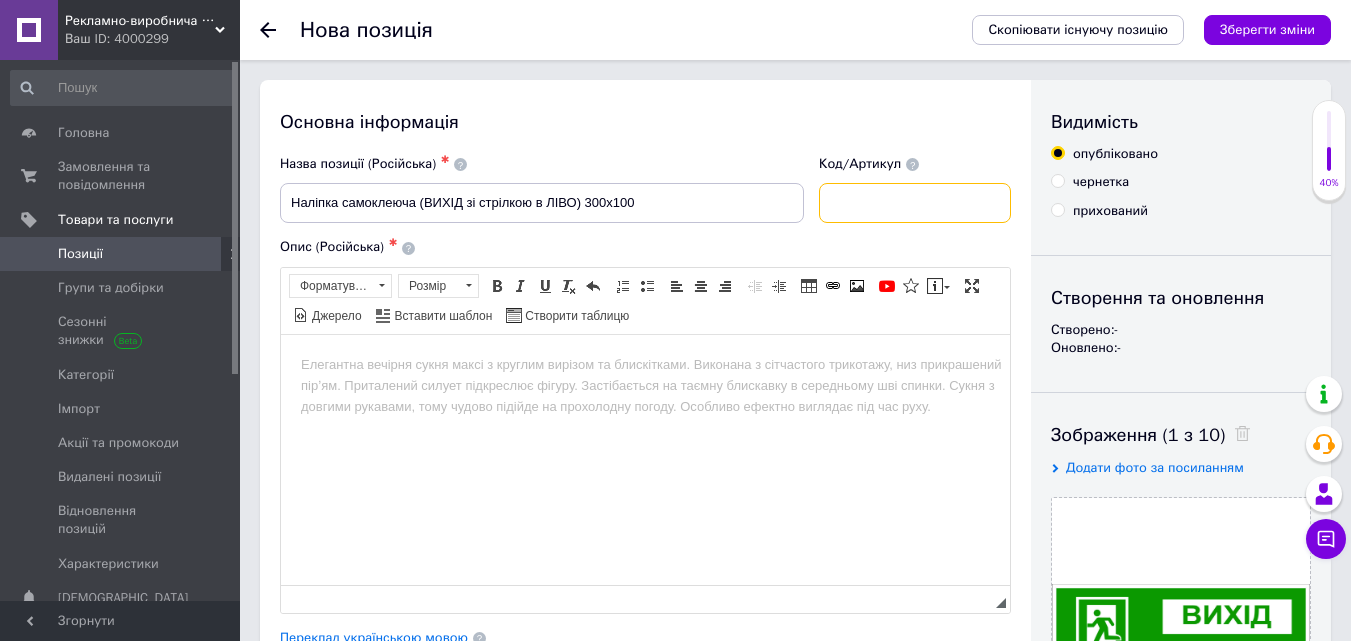 click at bounding box center [915, 203] 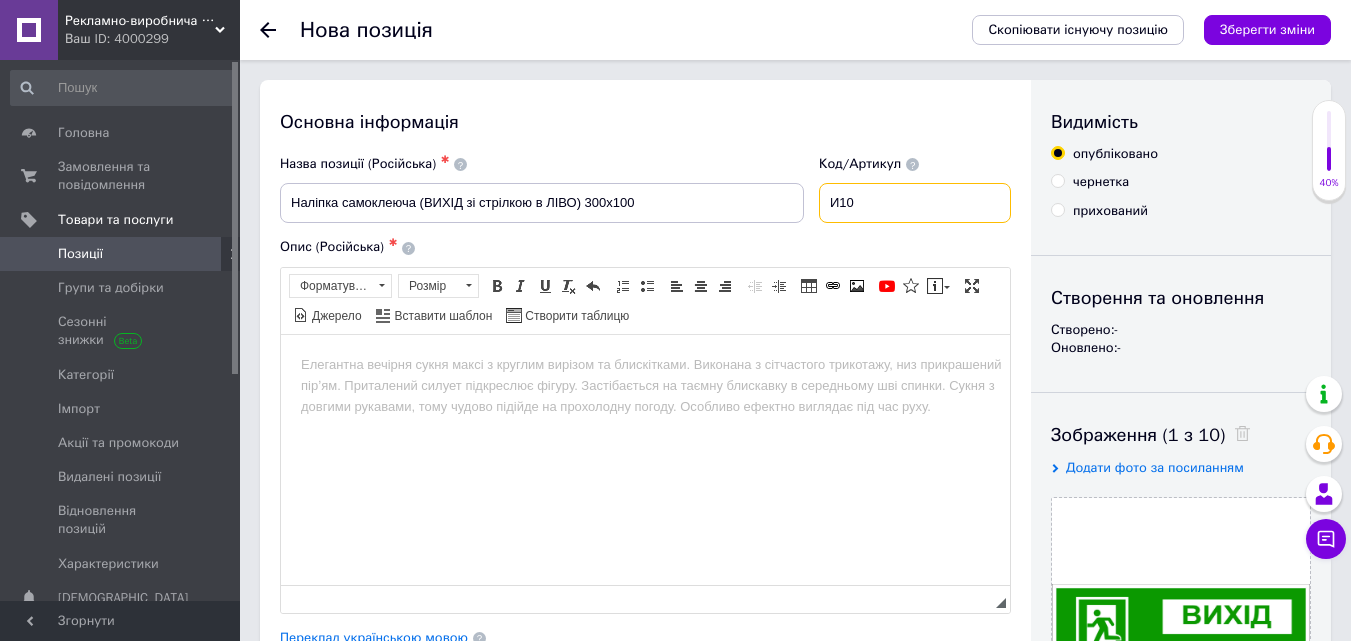 type on "И10" 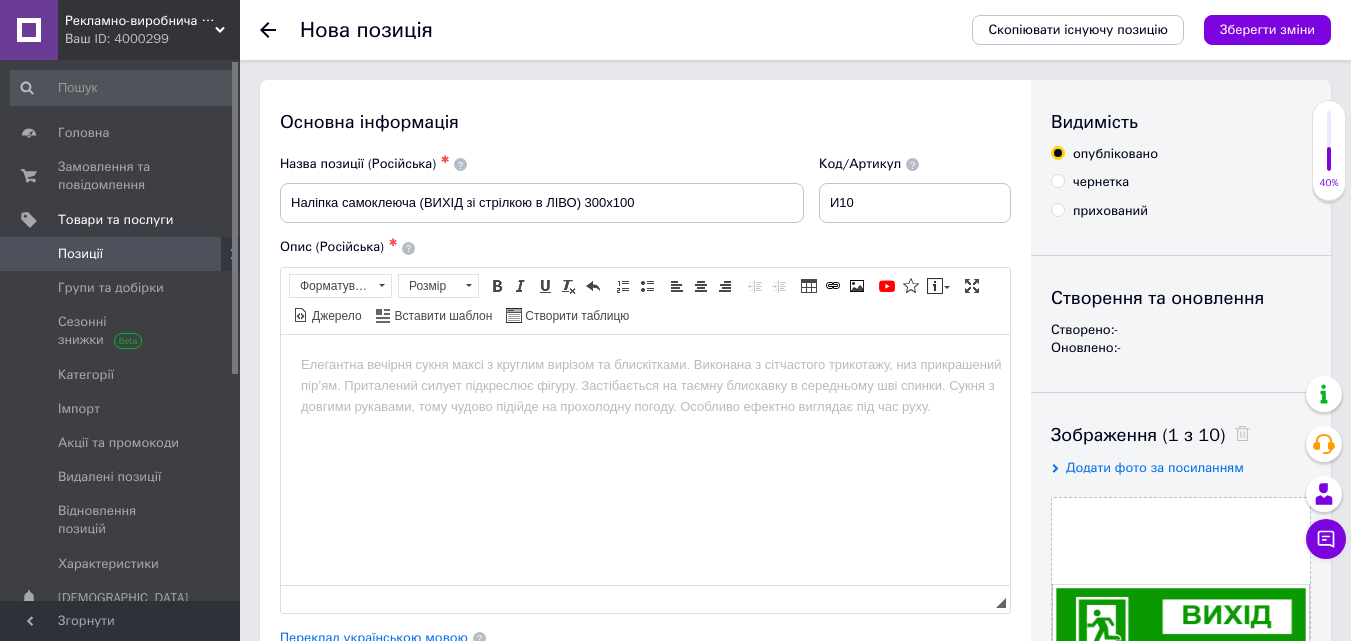 click at bounding box center (645, 364) 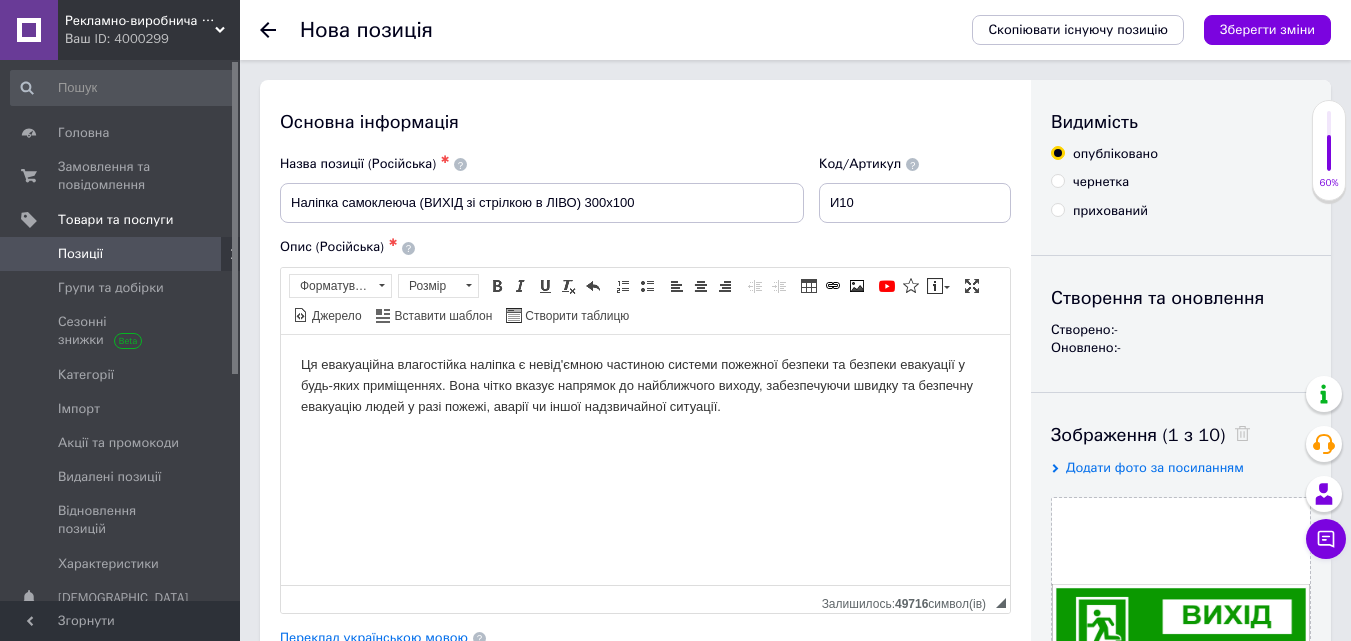 scroll, scrollTop: 400, scrollLeft: 0, axis: vertical 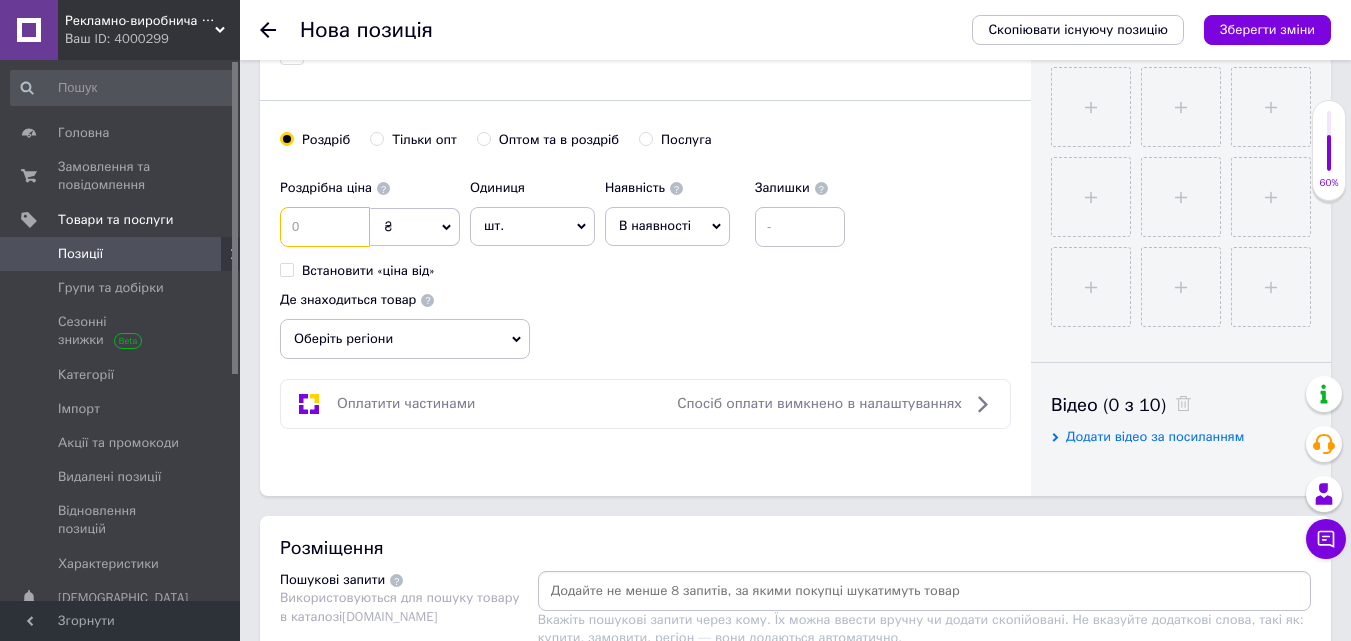 click at bounding box center (325, 227) 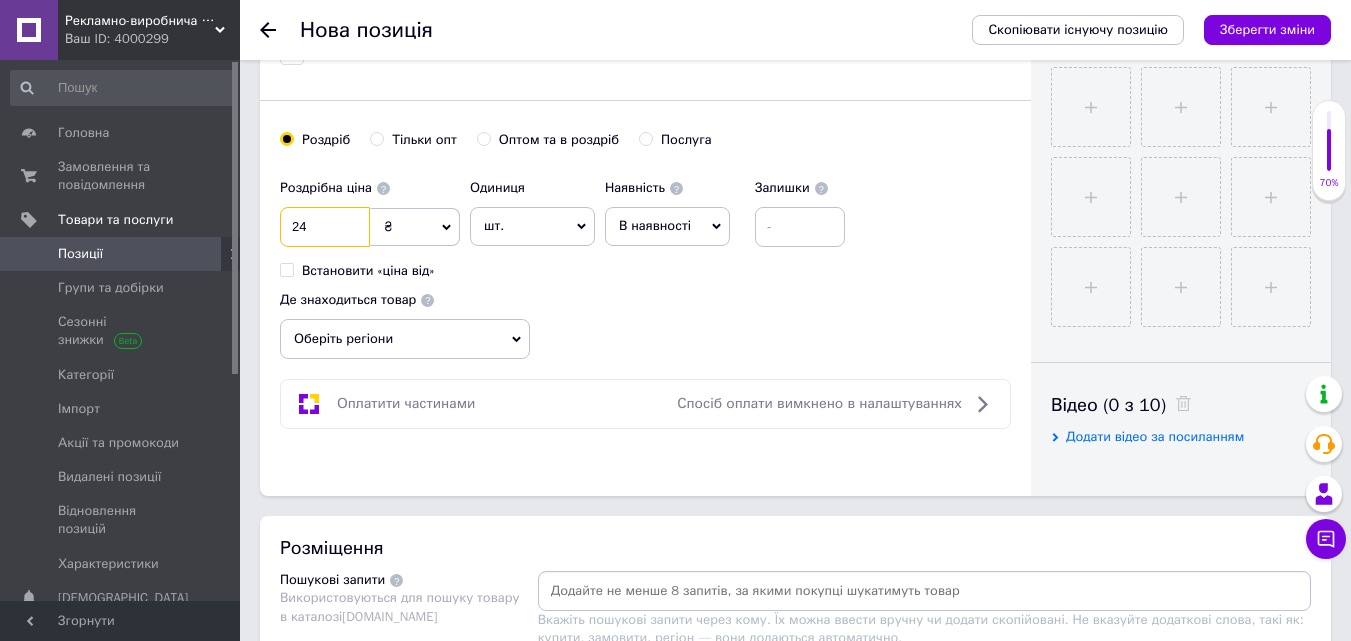 type on "24" 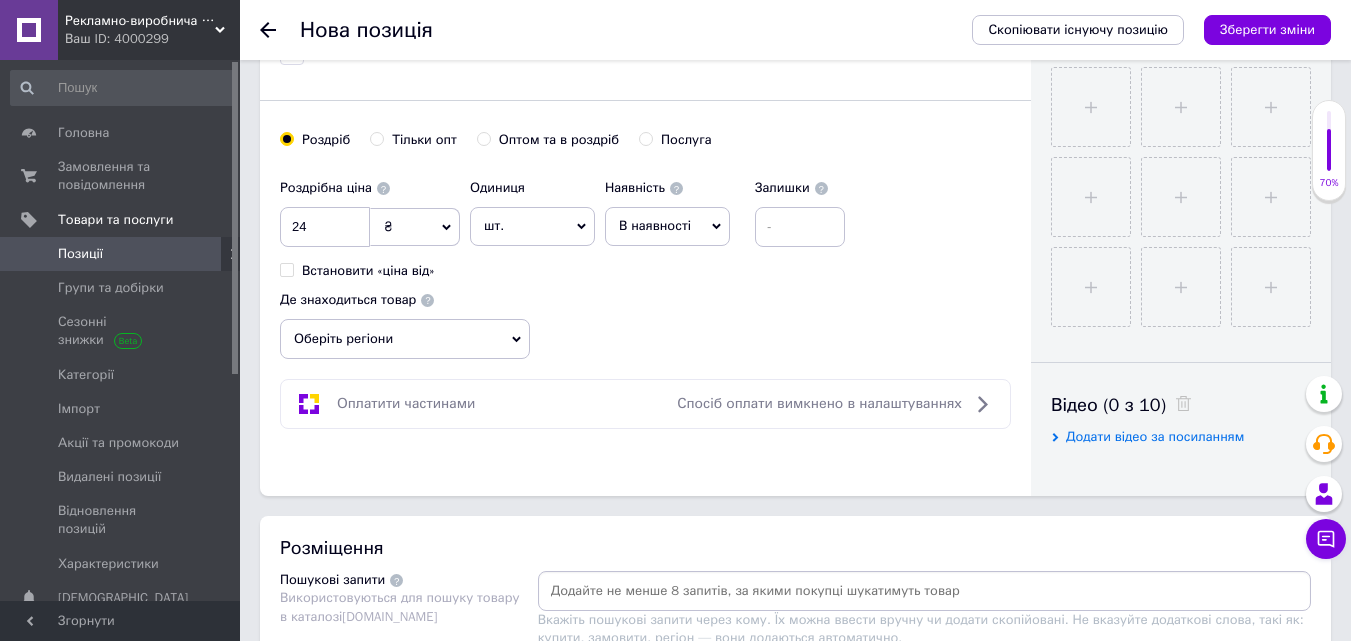 click on "Оберіть регіони" at bounding box center (405, 339) 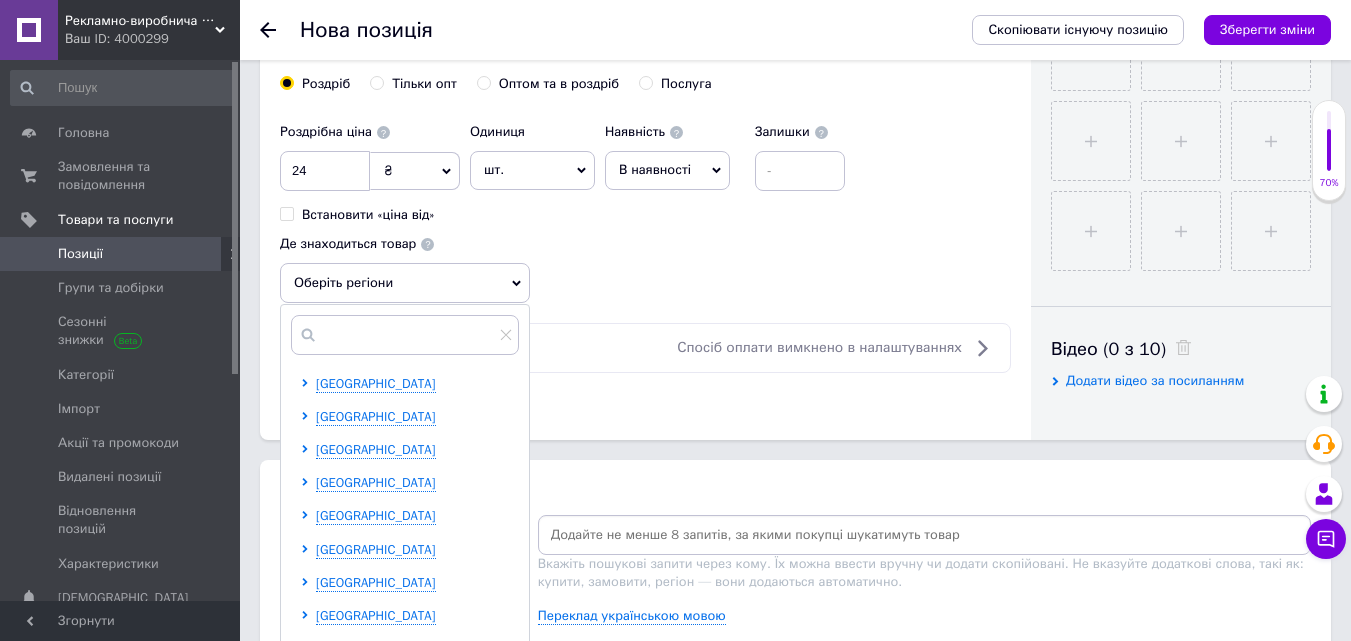 scroll, scrollTop: 800, scrollLeft: 0, axis: vertical 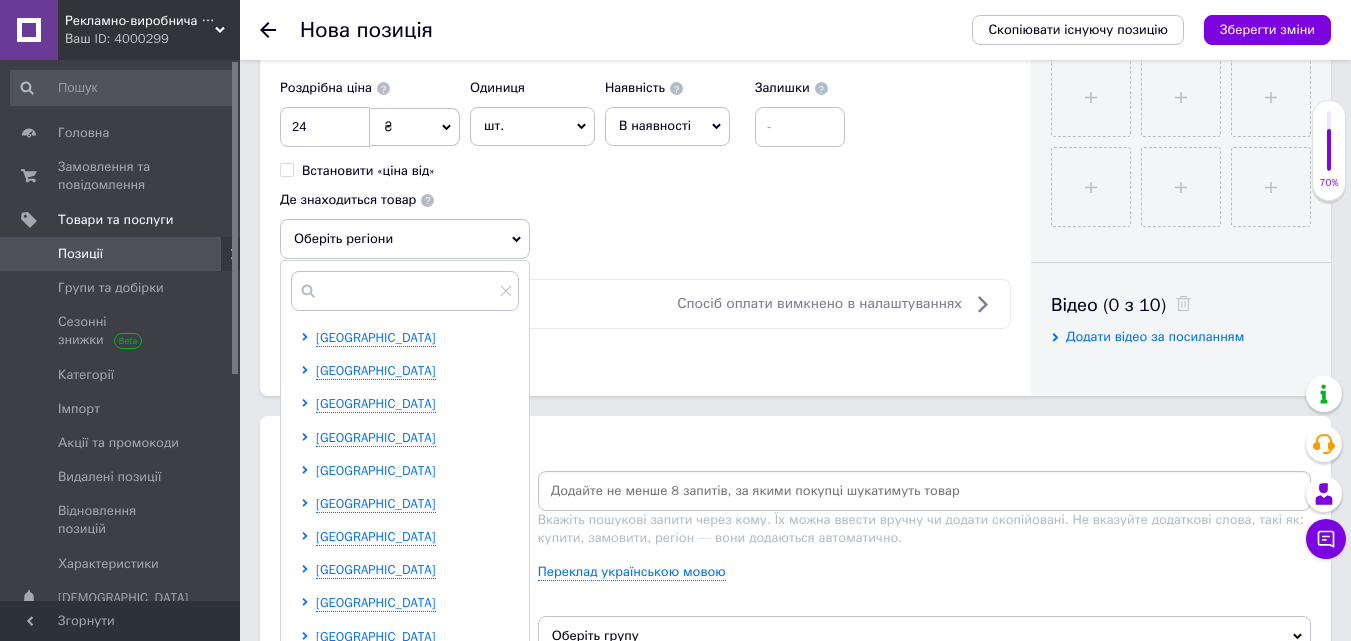 click on "[GEOGRAPHIC_DATA]" at bounding box center [376, 470] 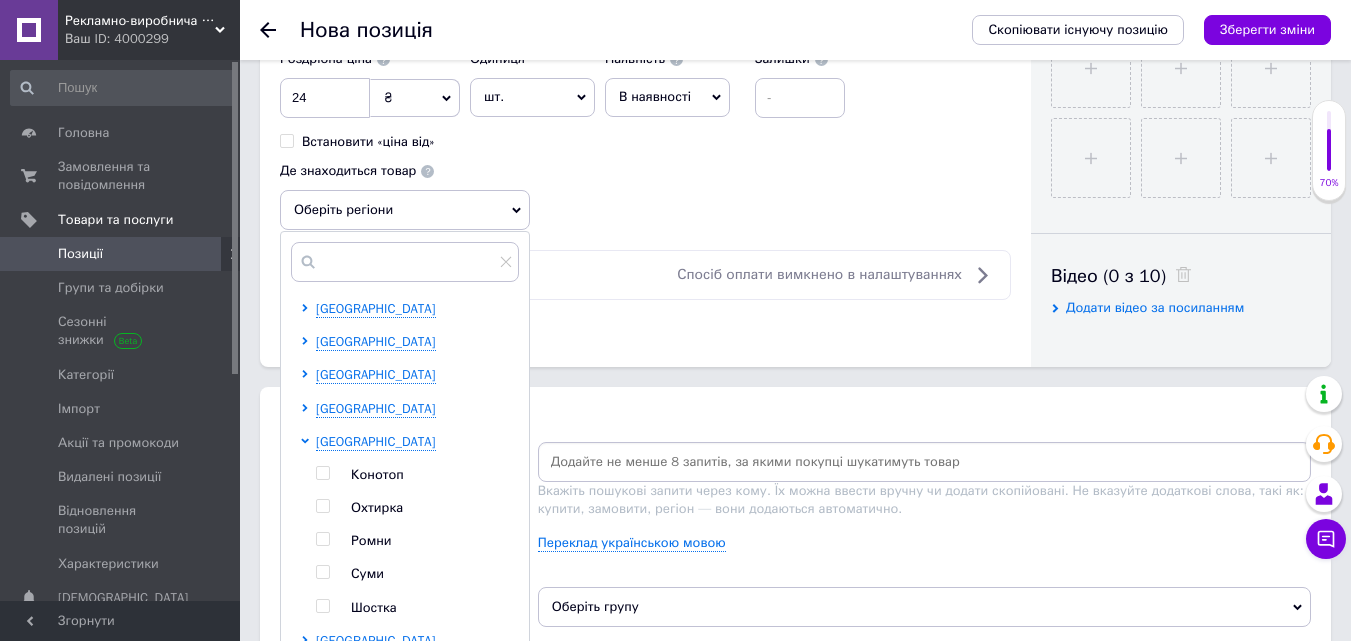 scroll, scrollTop: 1000, scrollLeft: 0, axis: vertical 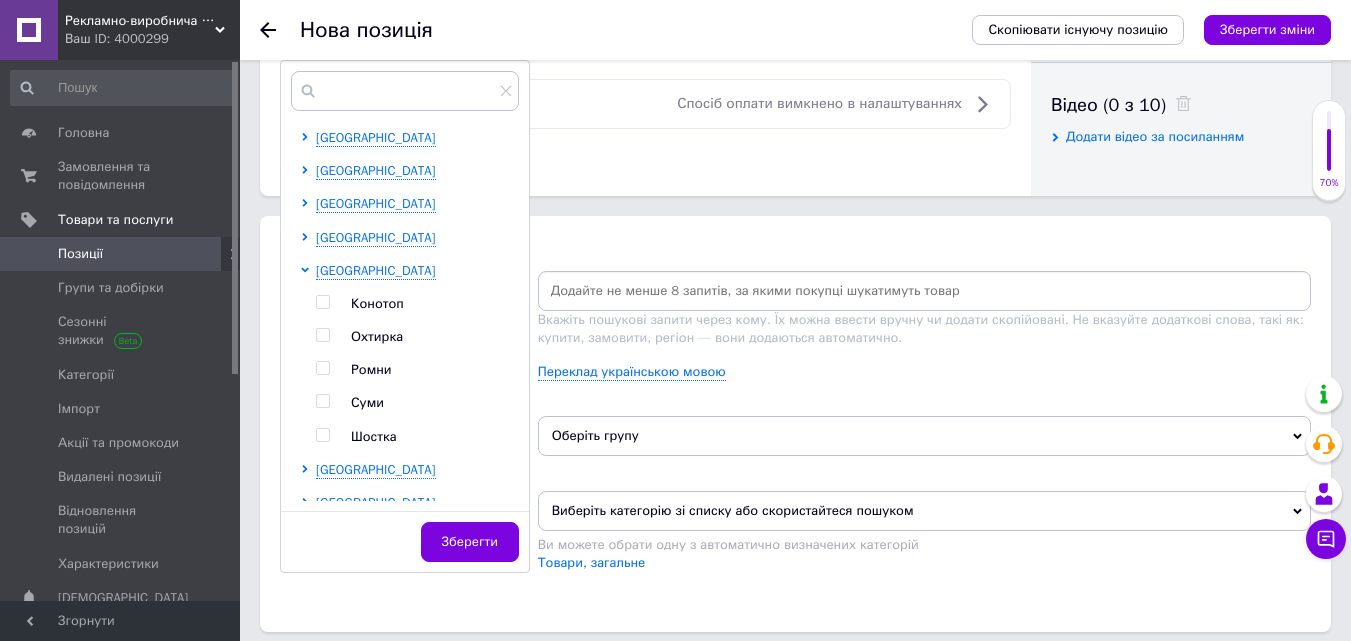 click at bounding box center [322, 401] 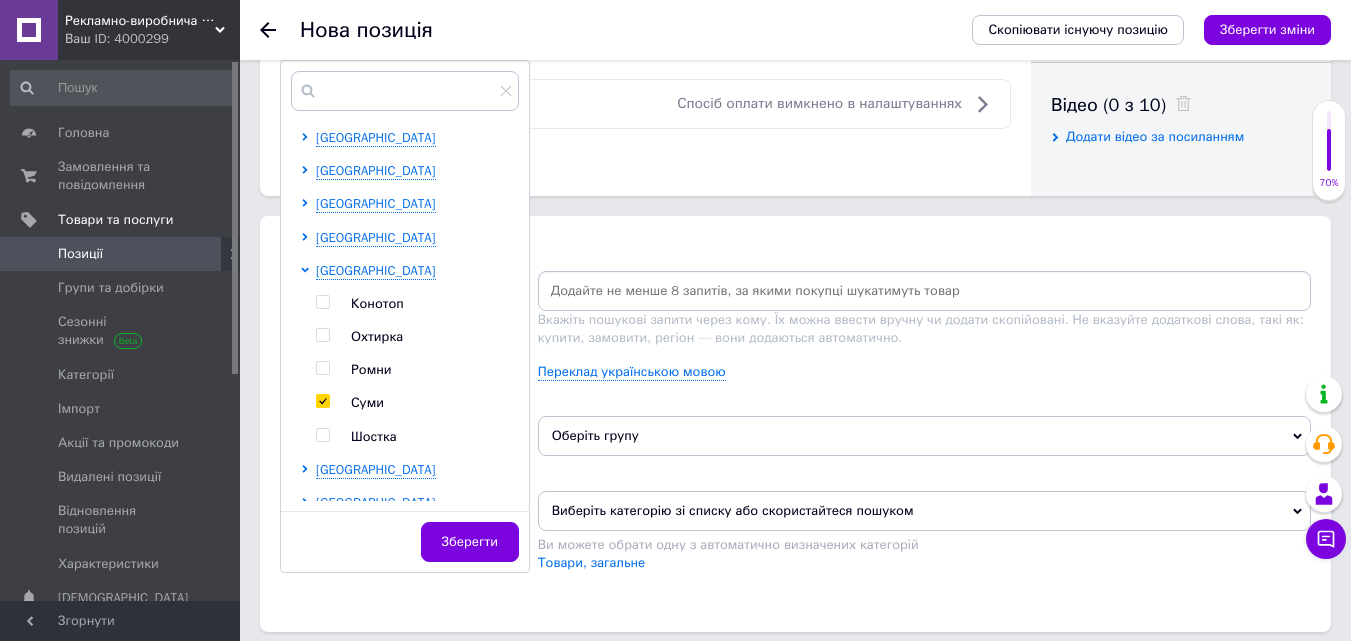 checkbox on "true" 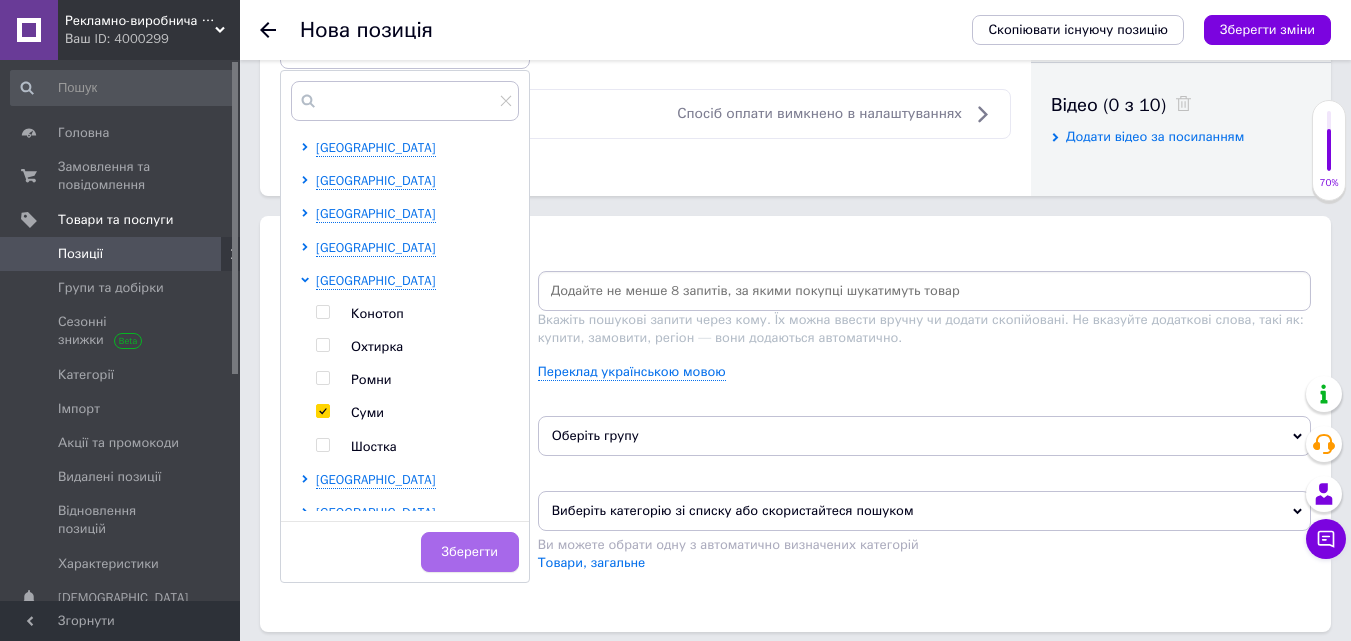 click on "Зберегти" at bounding box center [470, 552] 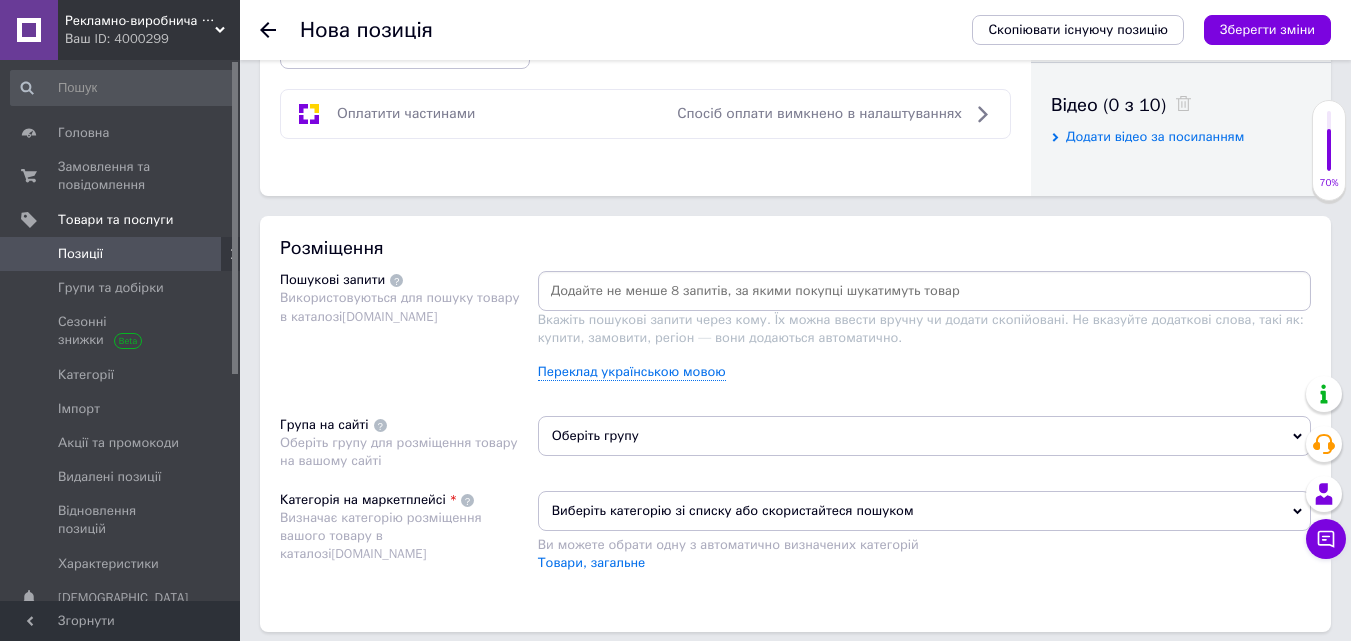 click at bounding box center (924, 291) 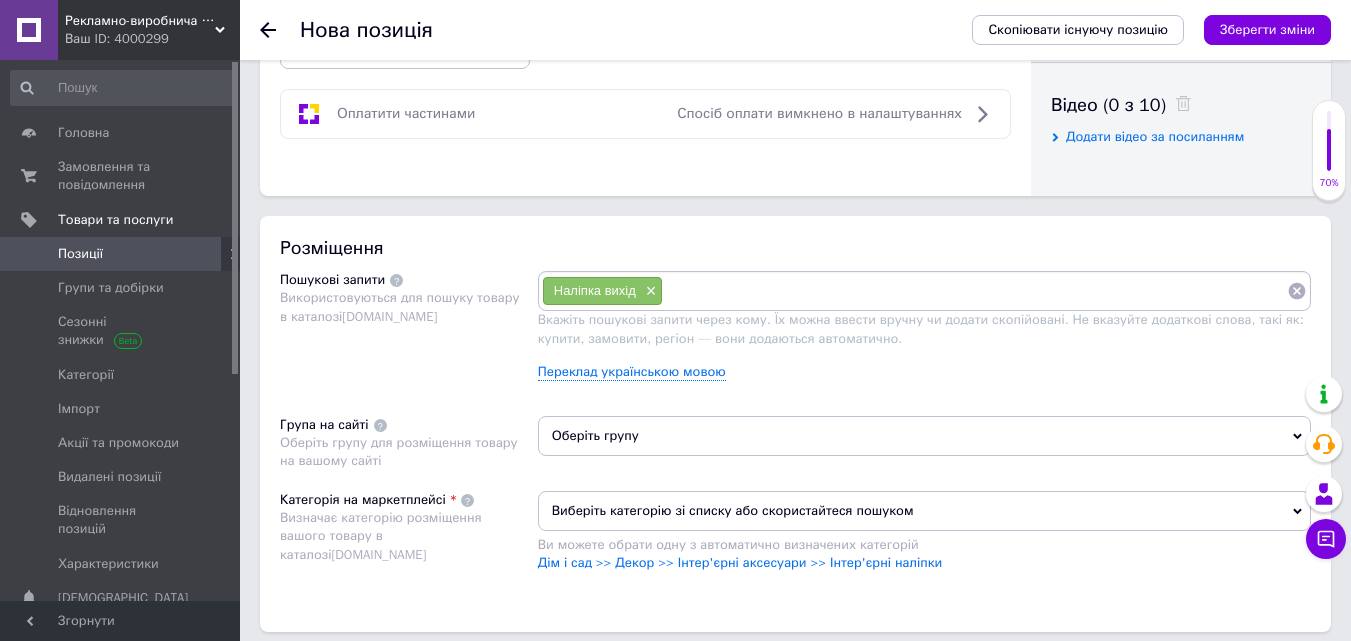 paste on "Вказівник виходу" 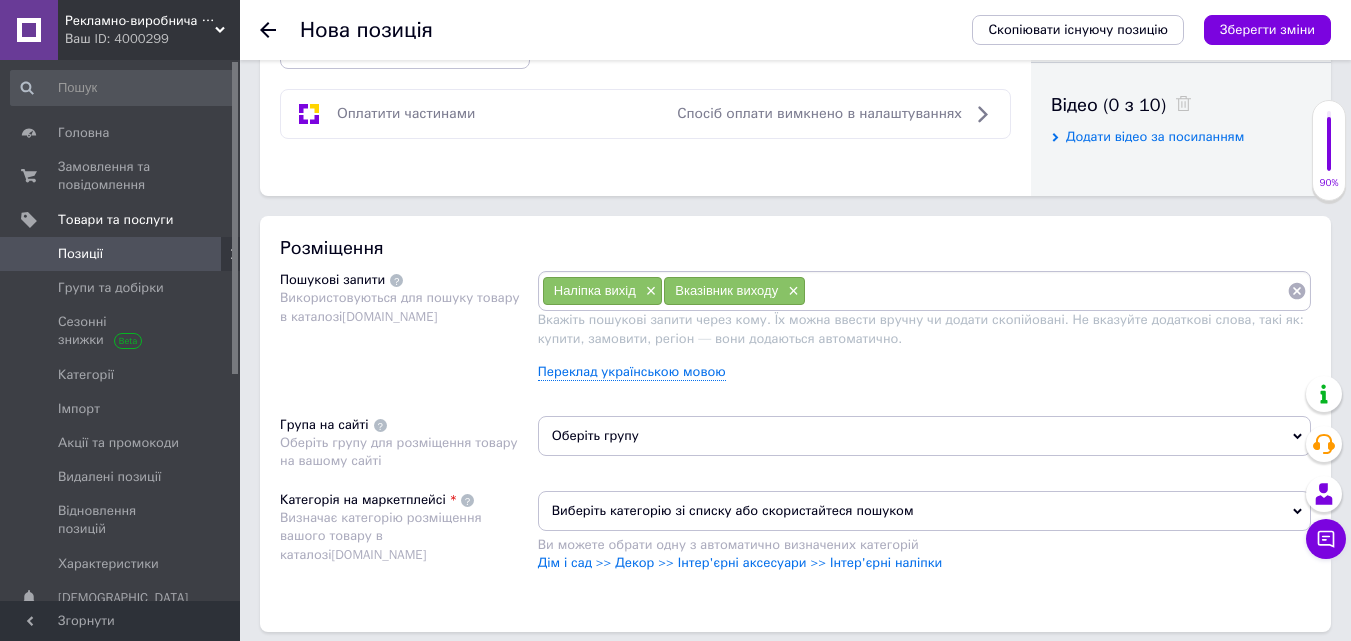 paste on "Наліпка вихід зі стрілкою" 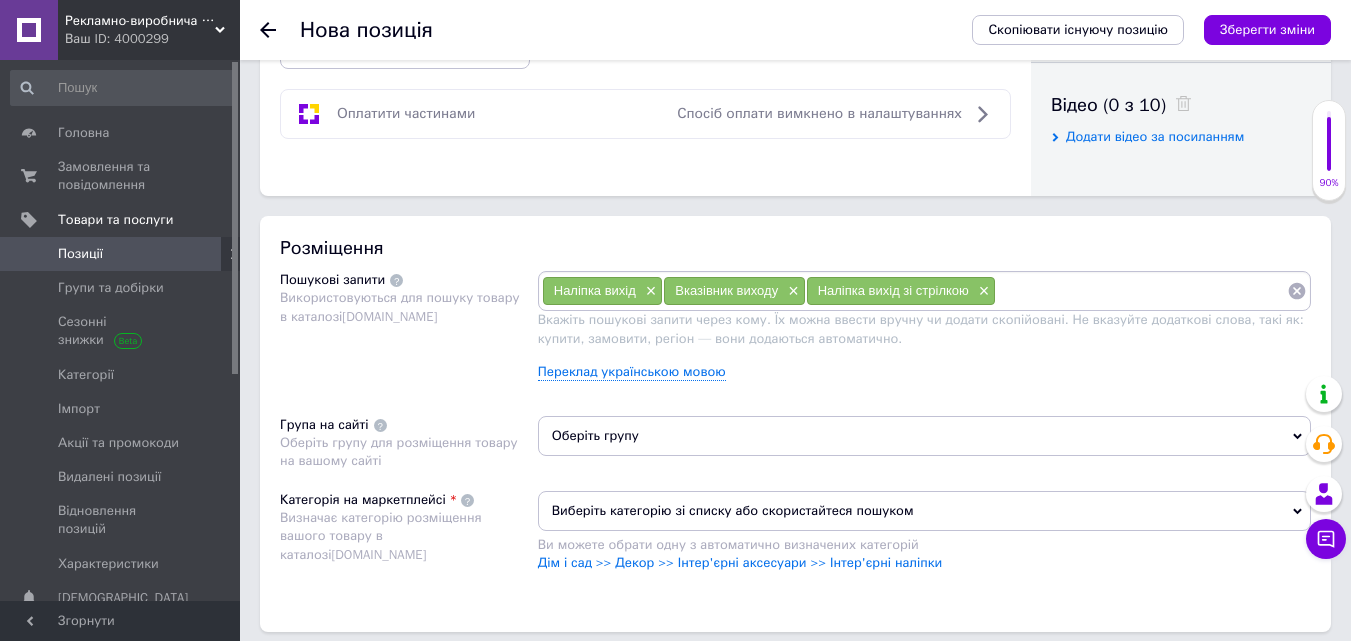 paste on "Стрілка вихід" 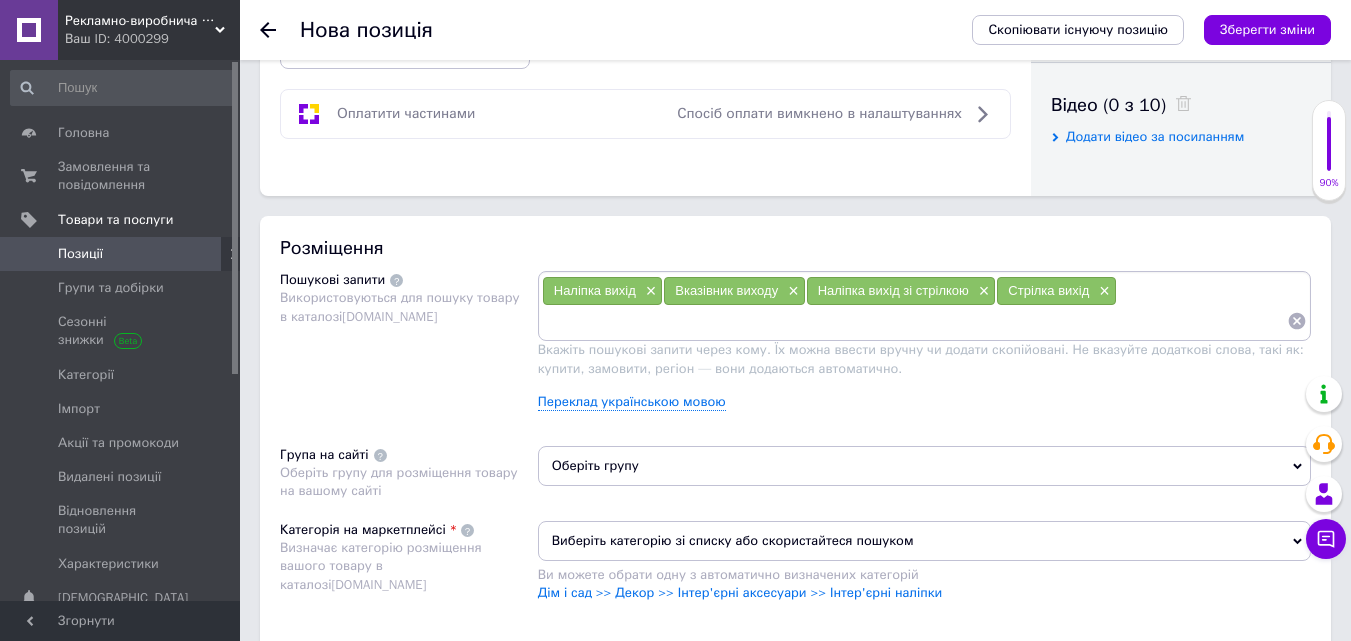 paste on "Наліпка пожежної беспеки" 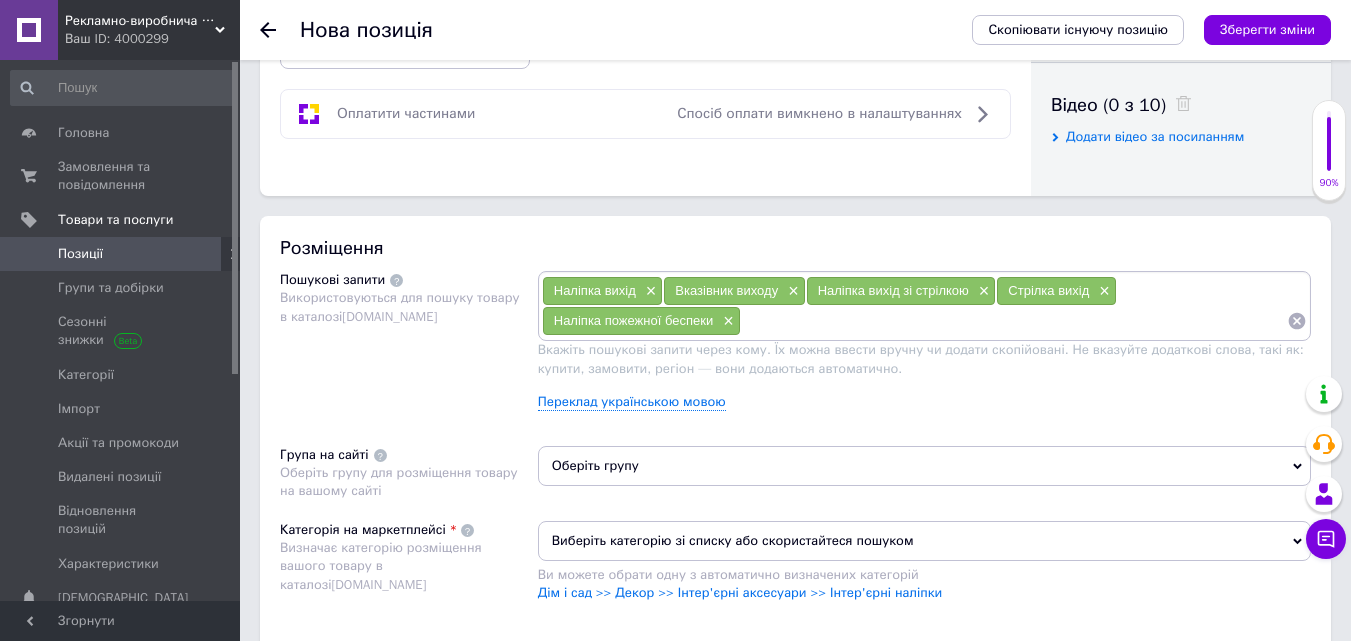paste on "наліпка евакуаційна" 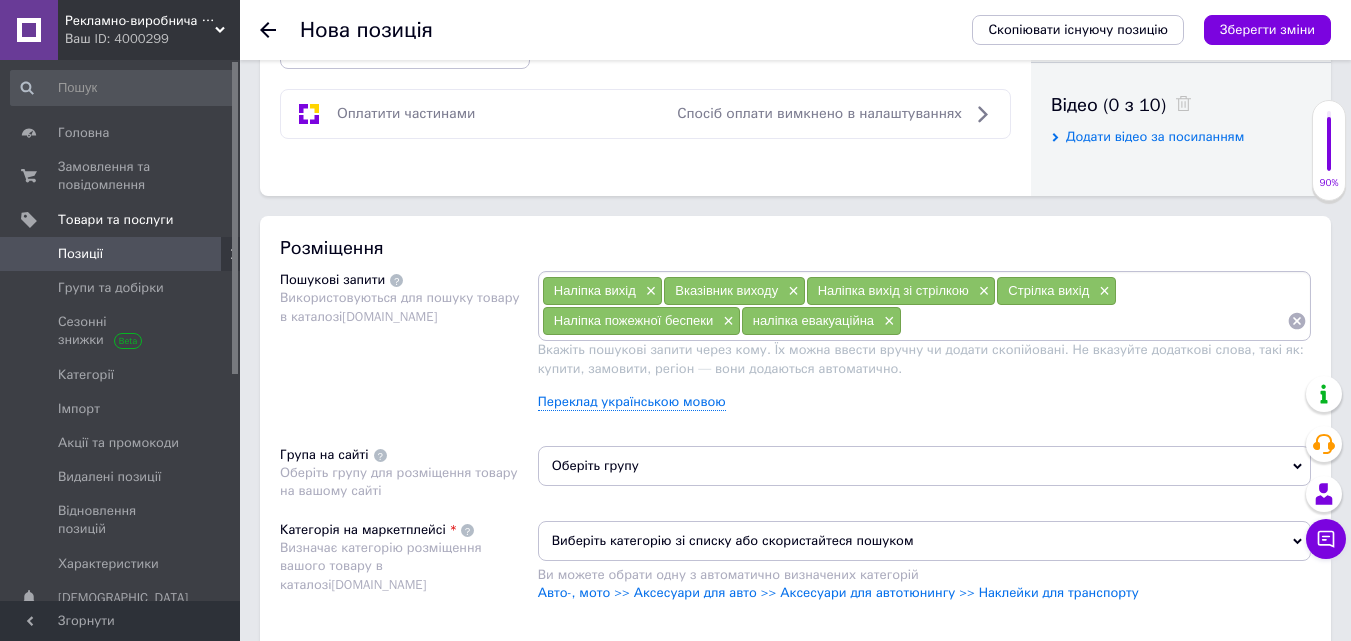 paste on "зелена ніліпка вихід" 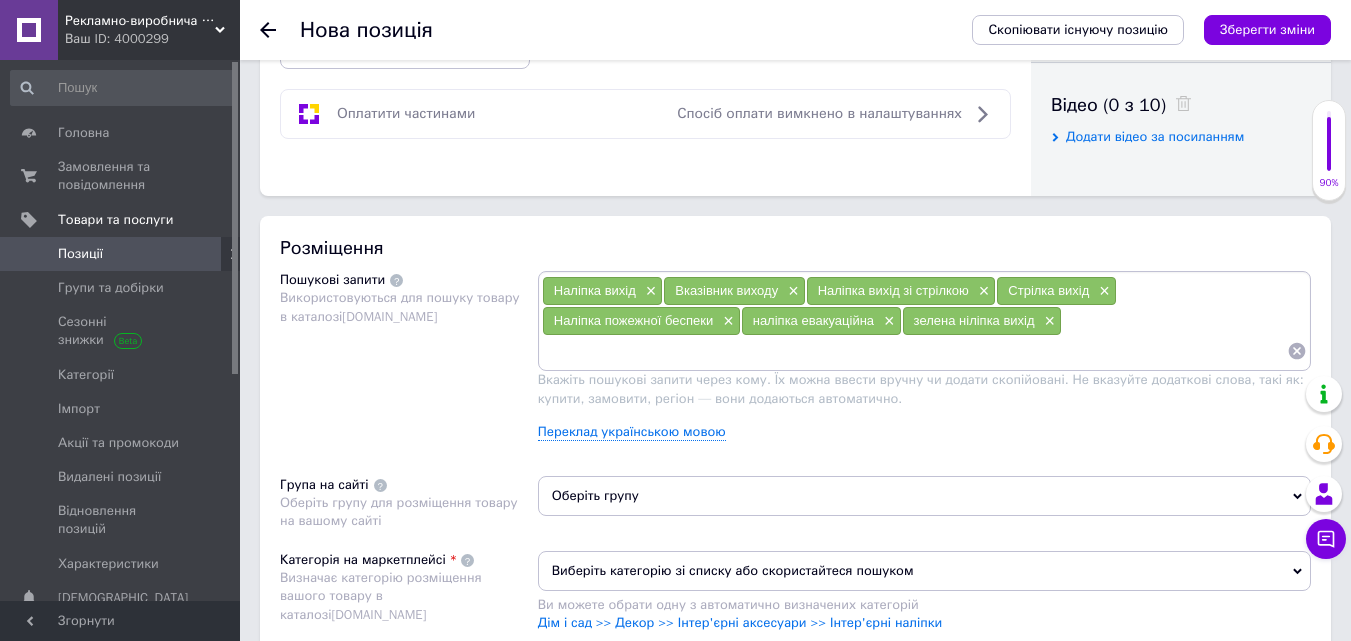 paste on "Наліпка вихід українською" 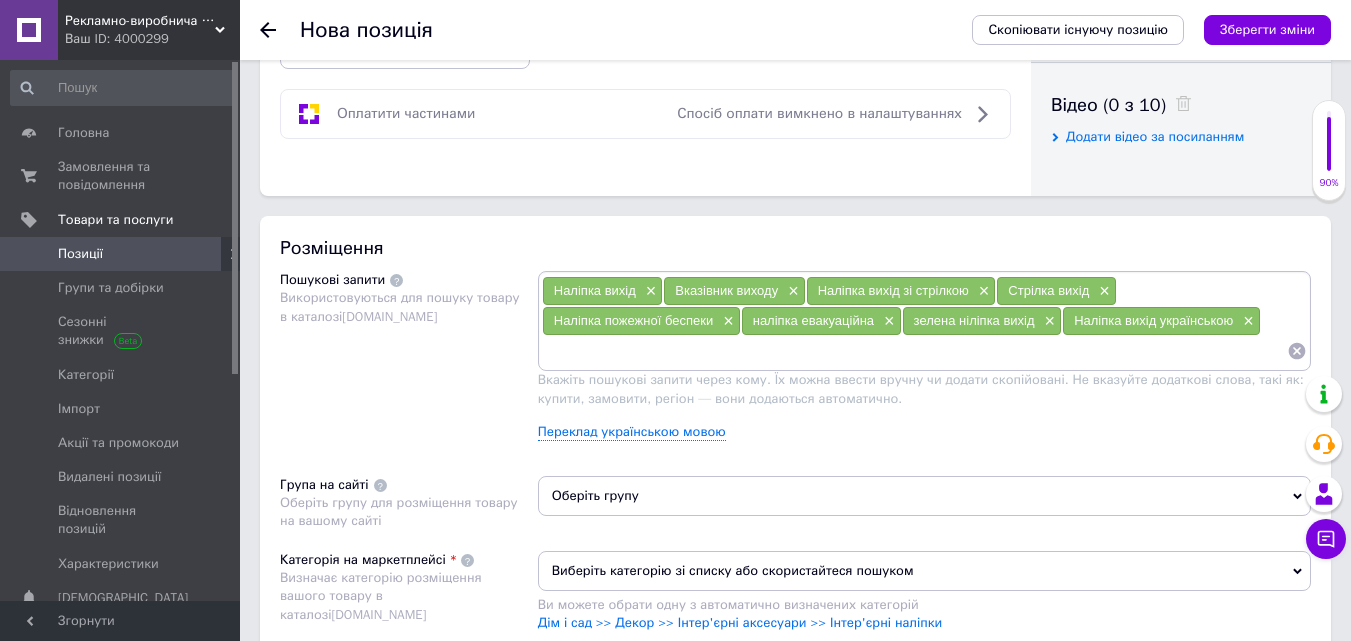 paste on "Наліпка вихід для офісу" 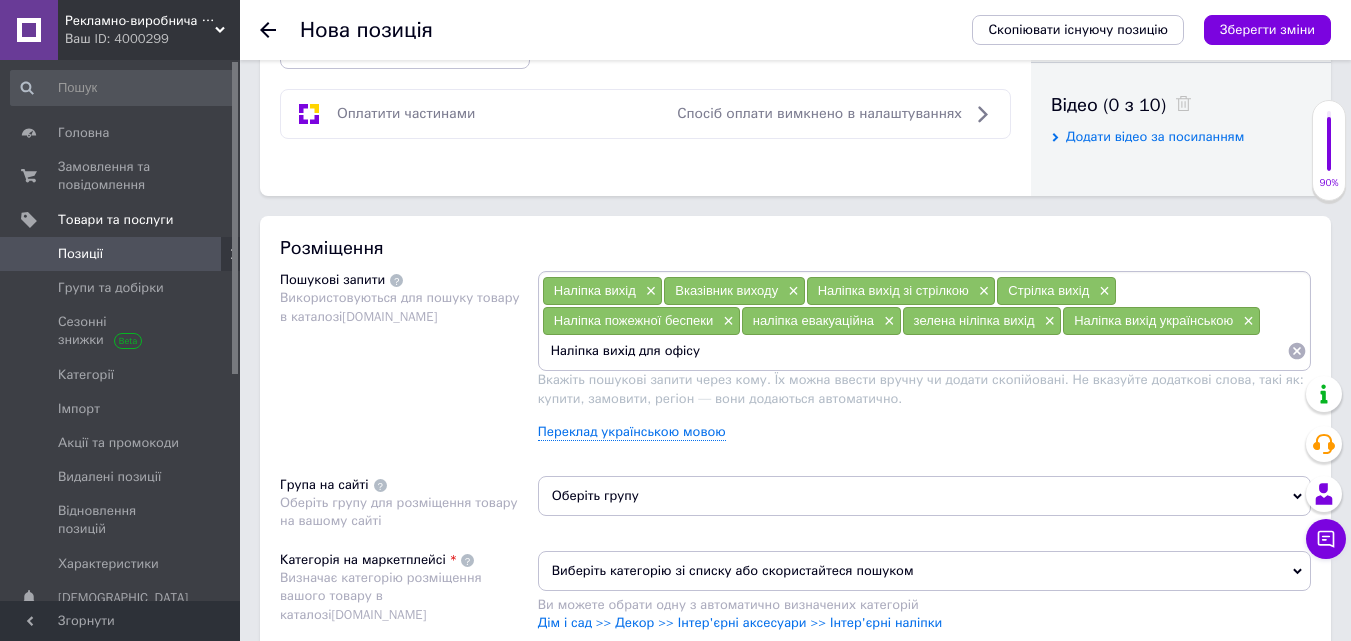 type 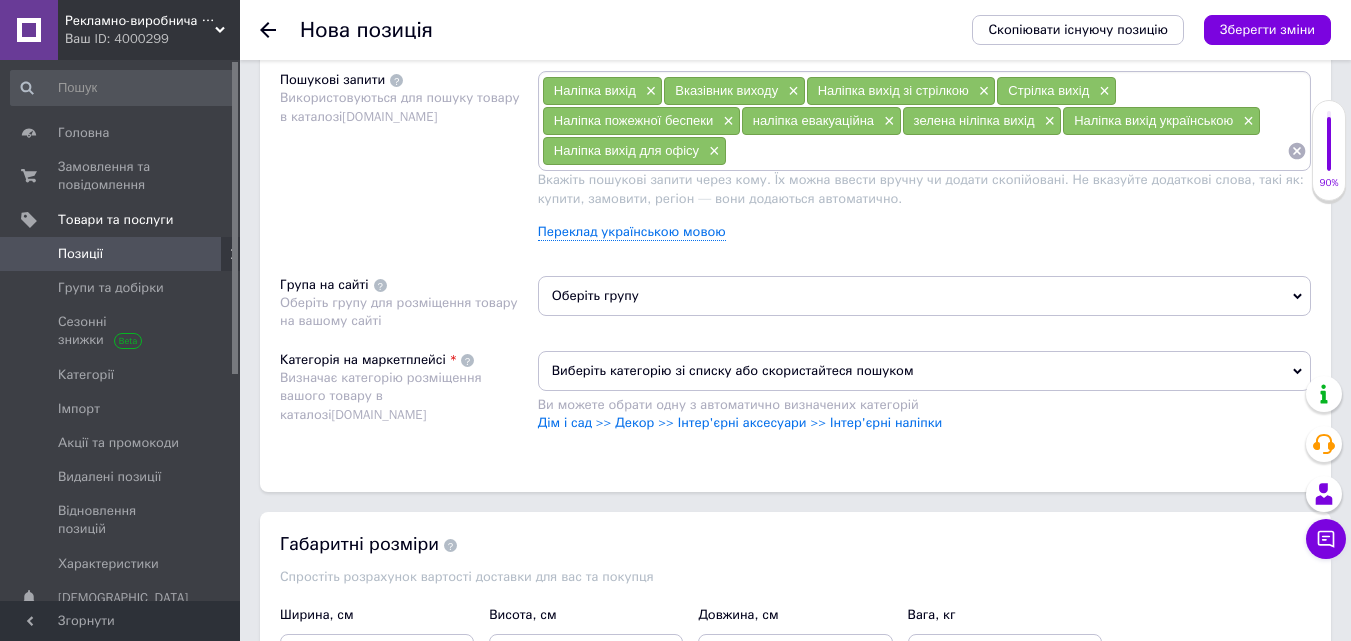 click on "Оберіть групу" at bounding box center (924, 296) 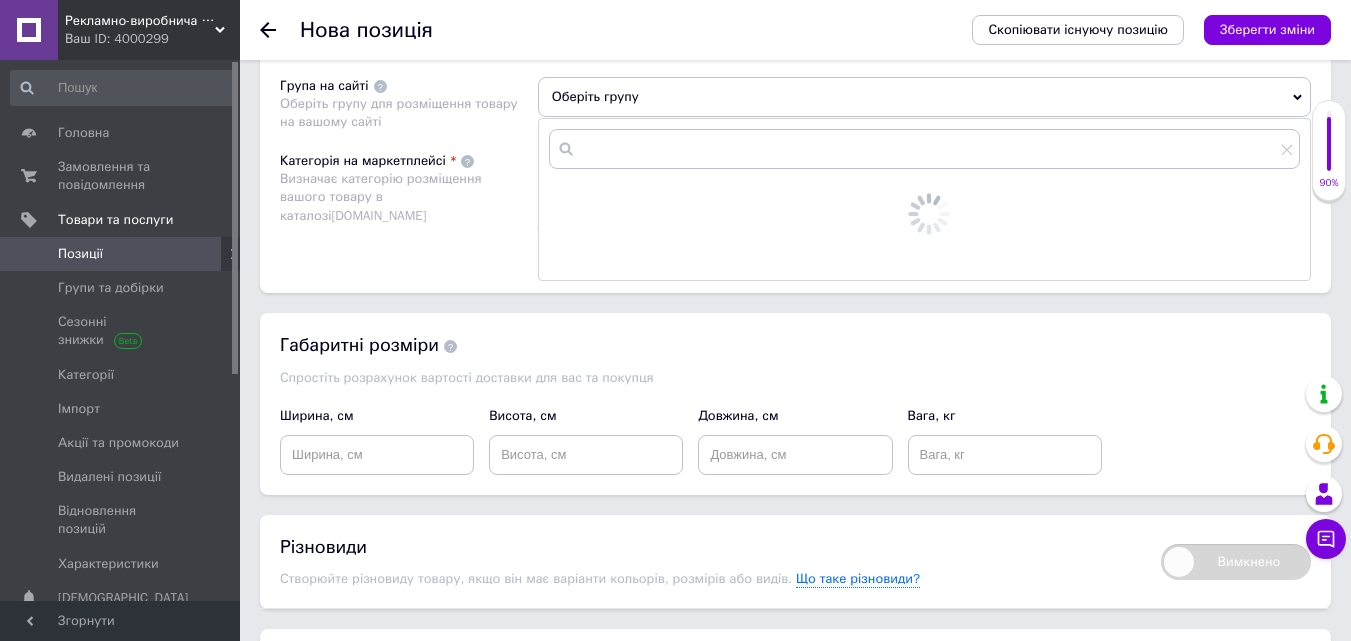 scroll, scrollTop: 1400, scrollLeft: 0, axis: vertical 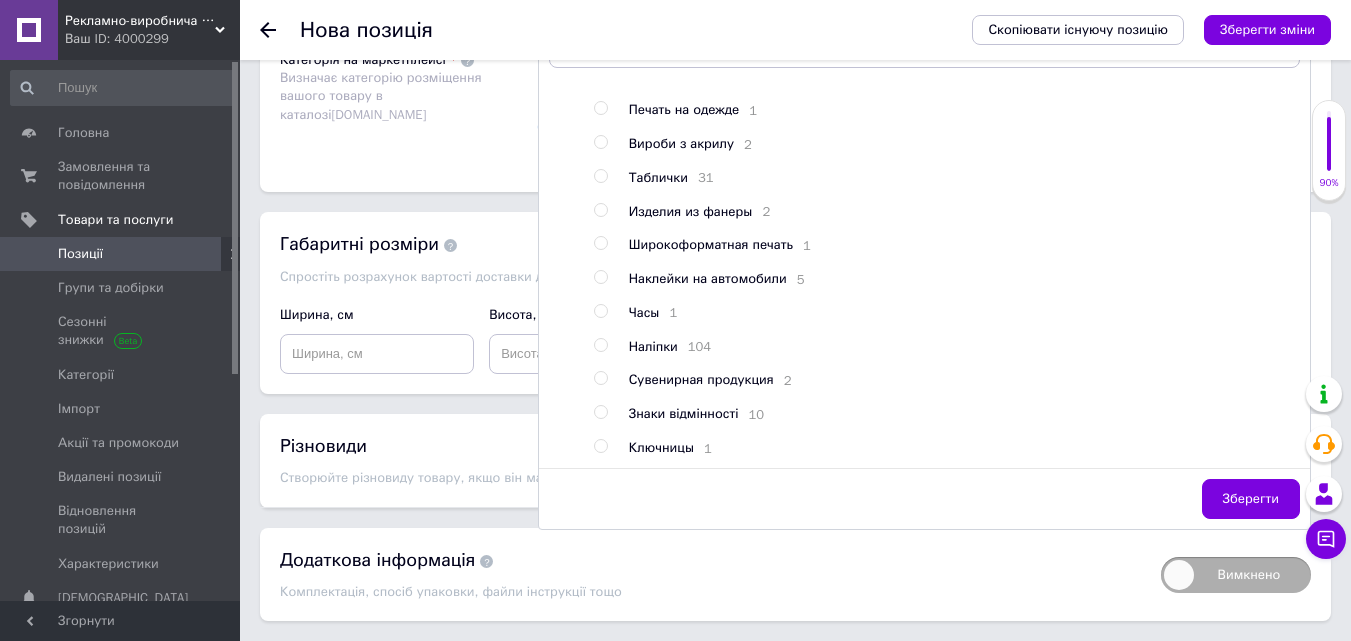 click at bounding box center (600, 345) 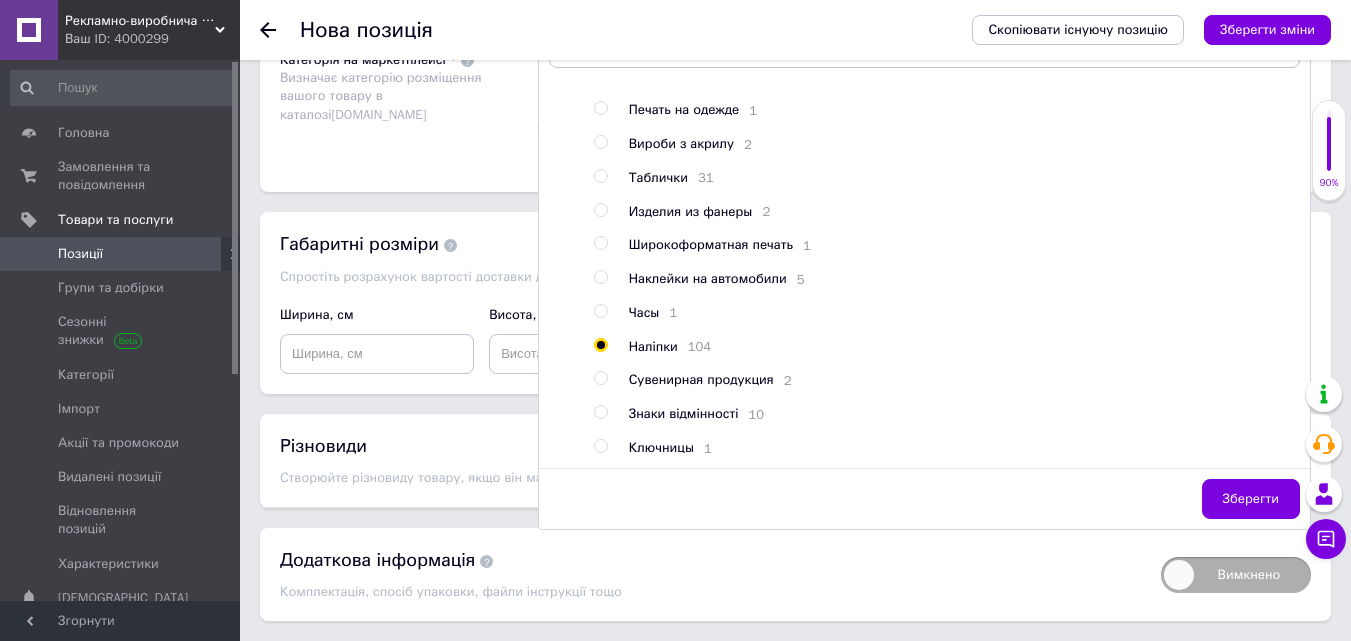 radio on "true" 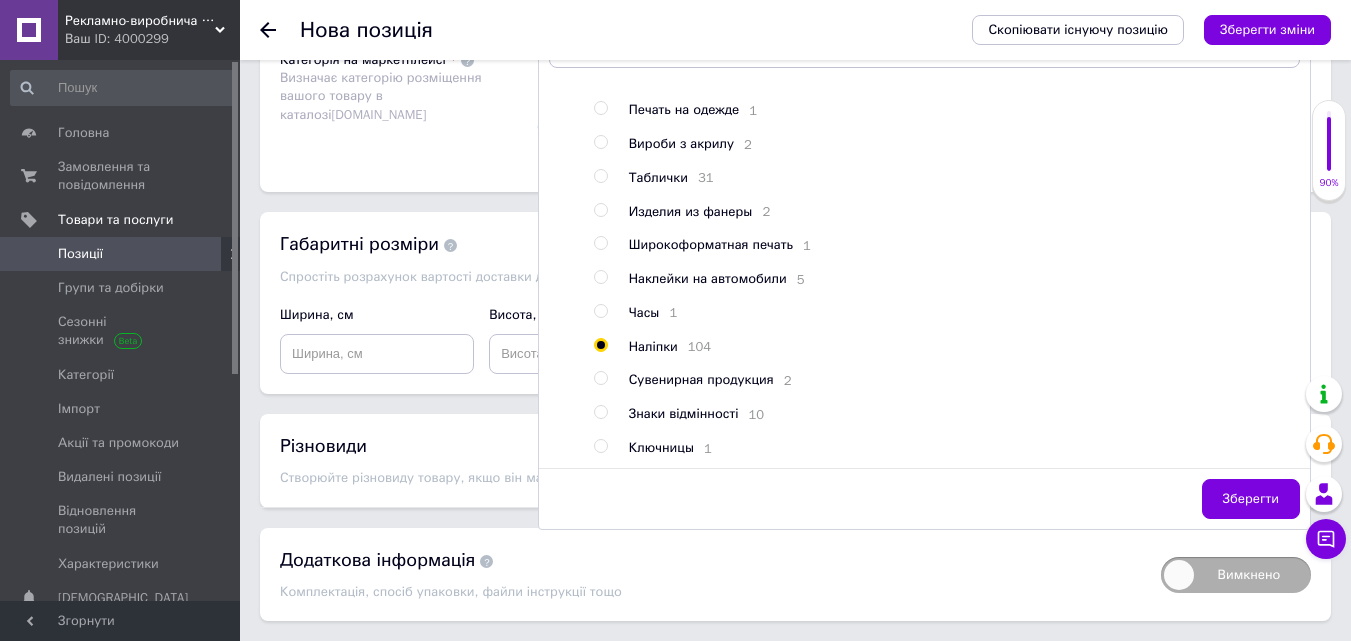 drag, startPoint x: 1223, startPoint y: 500, endPoint x: 1151, endPoint y: 490, distance: 72.691124 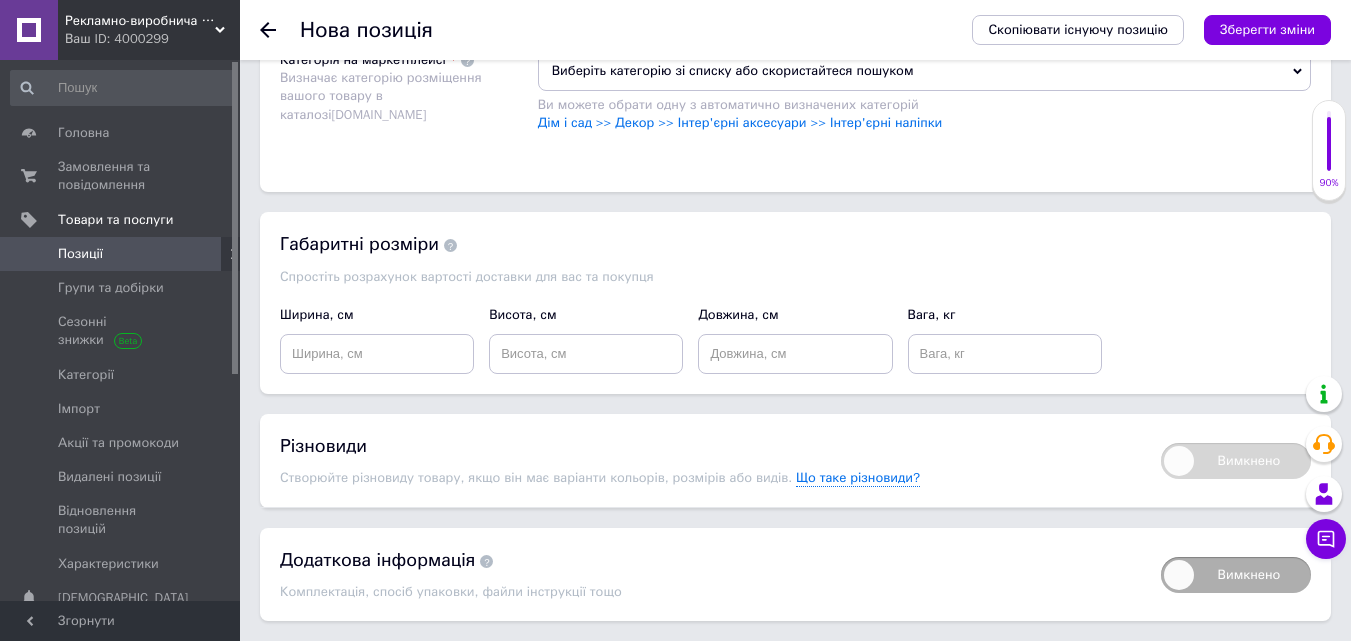 scroll, scrollTop: 1300, scrollLeft: 0, axis: vertical 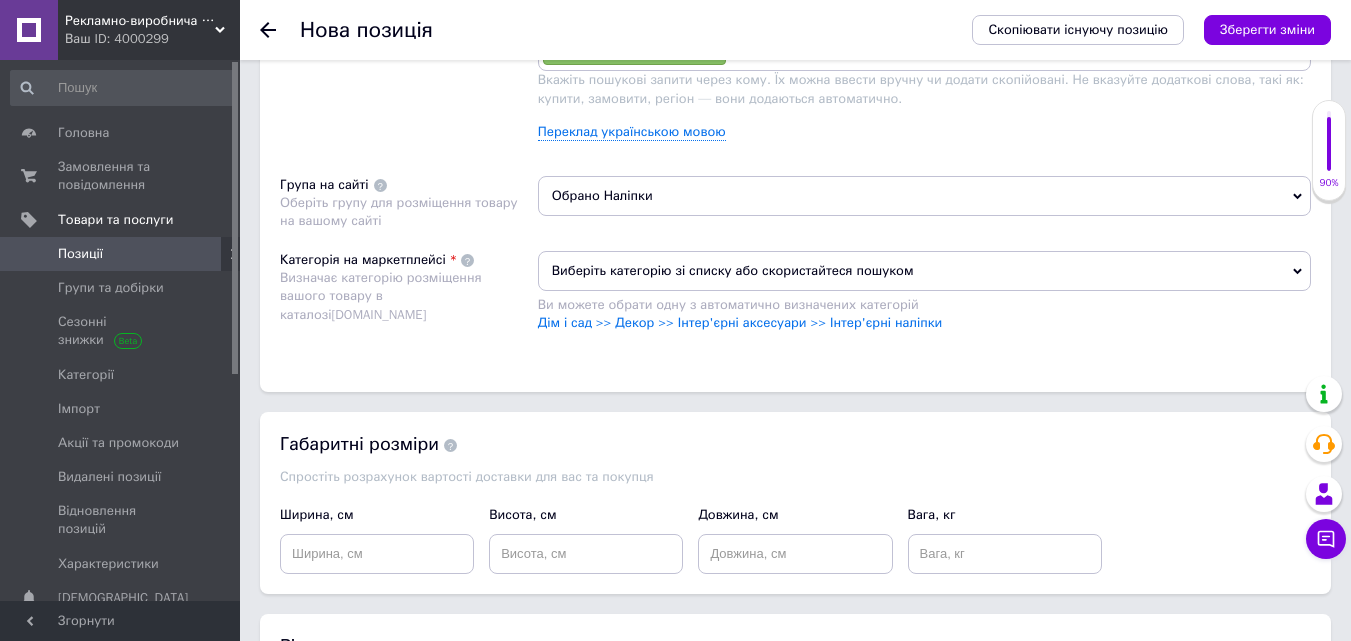 click on "Виберіть категорію зі списку або скористайтеся пошуком" at bounding box center [924, 271] 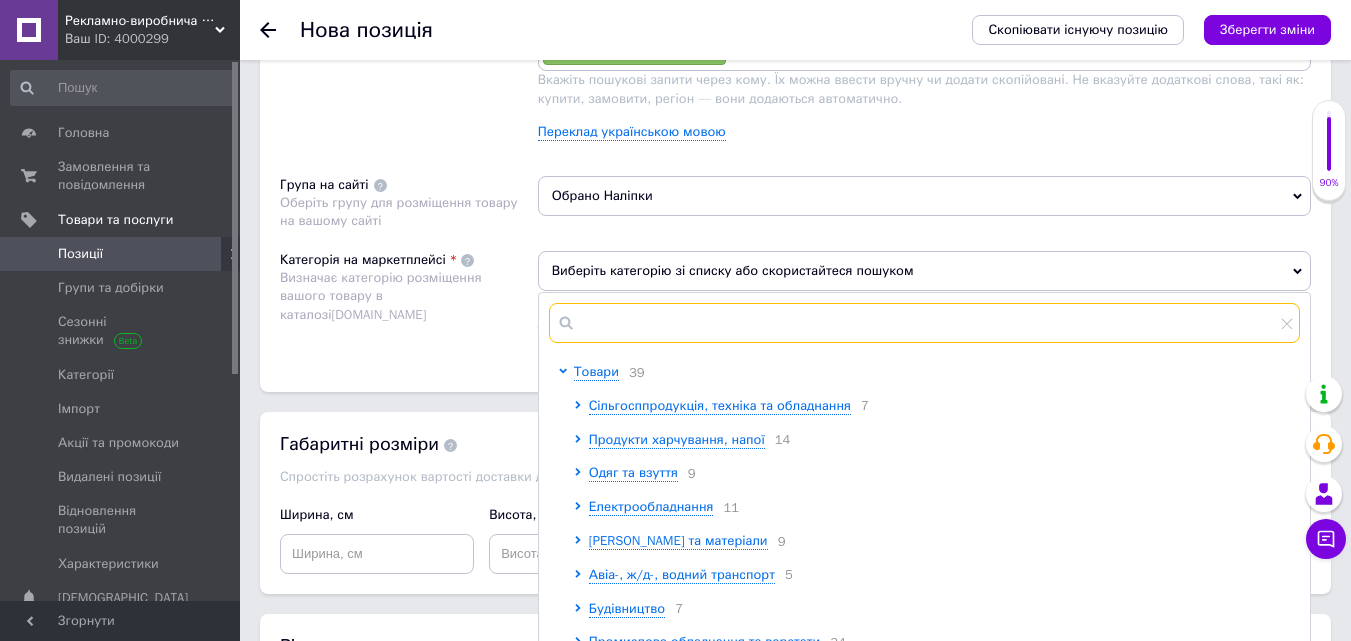 click at bounding box center [924, 323] 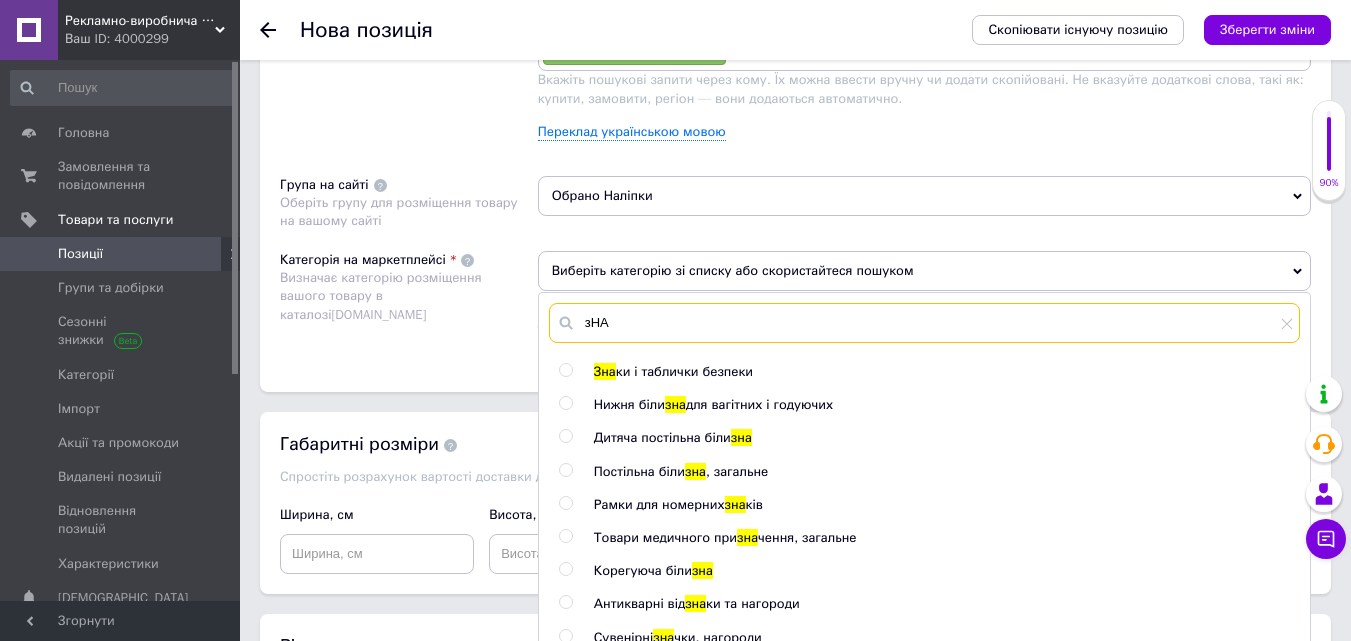 type on "зНА" 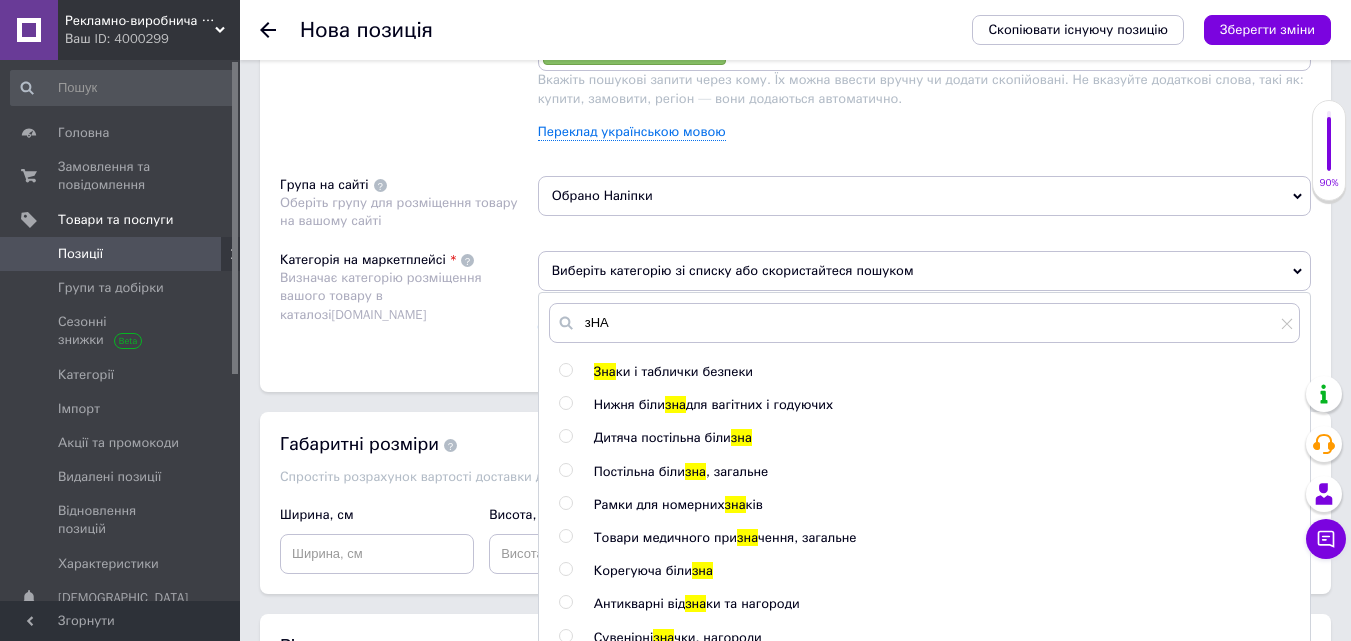 click at bounding box center [565, 370] 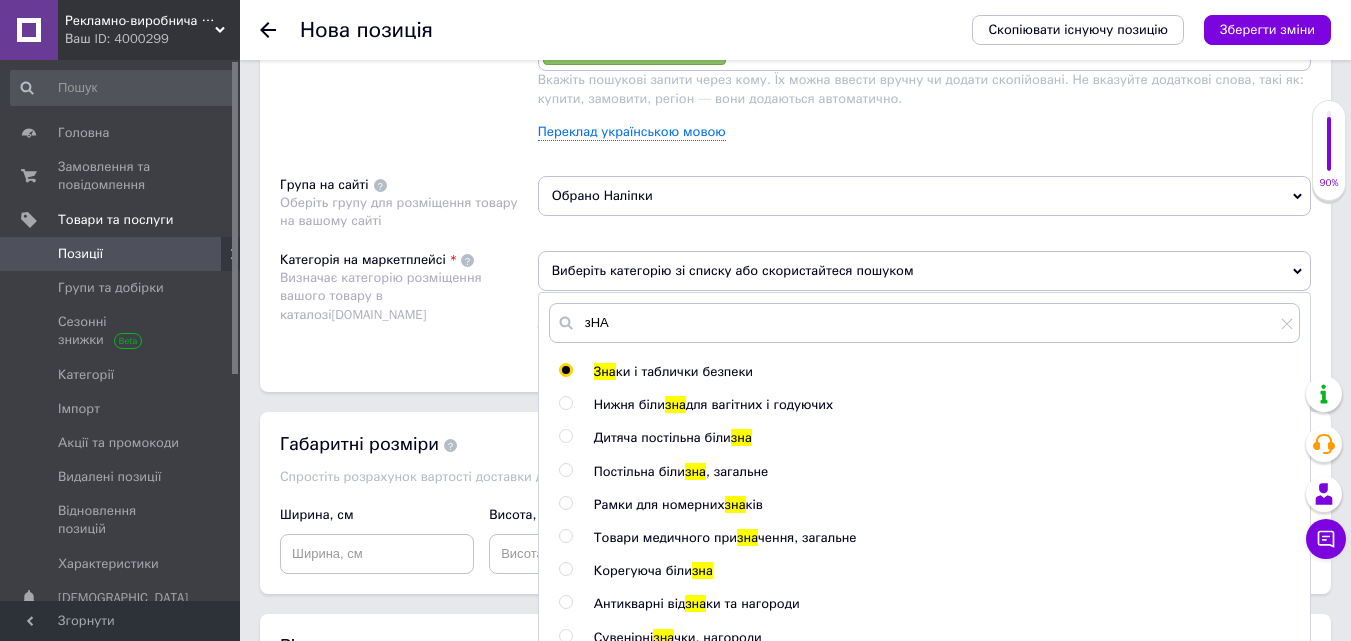 radio on "true" 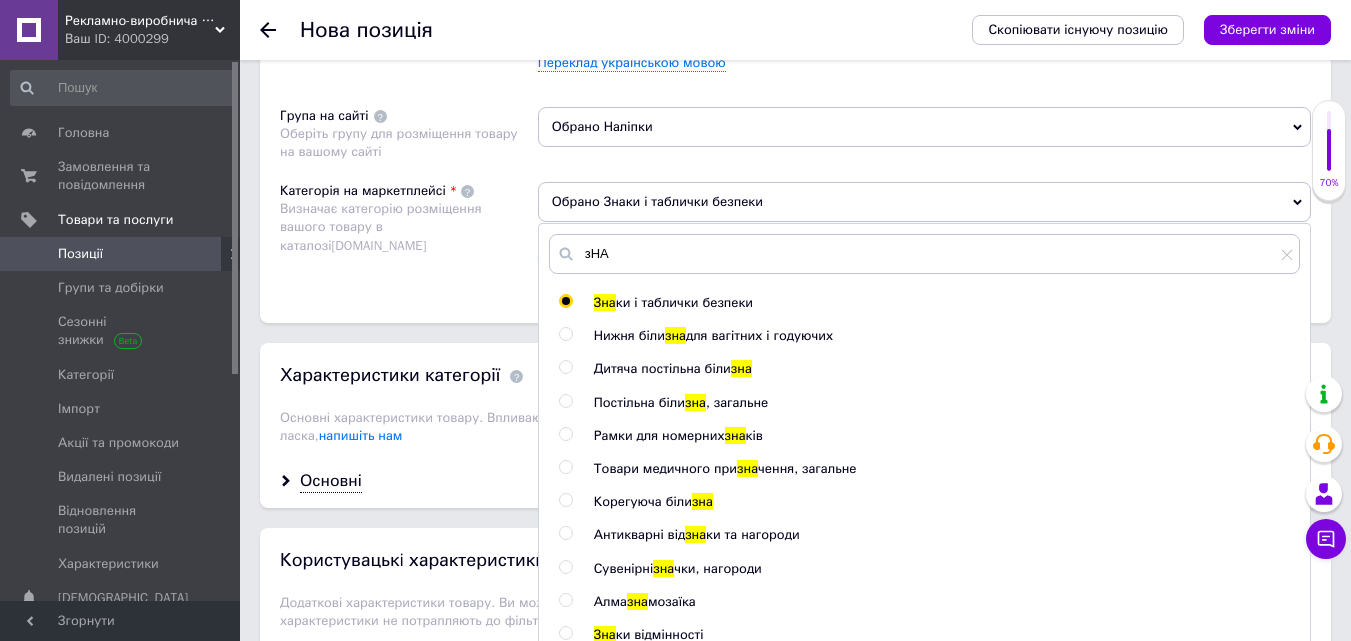 scroll, scrollTop: 1400, scrollLeft: 0, axis: vertical 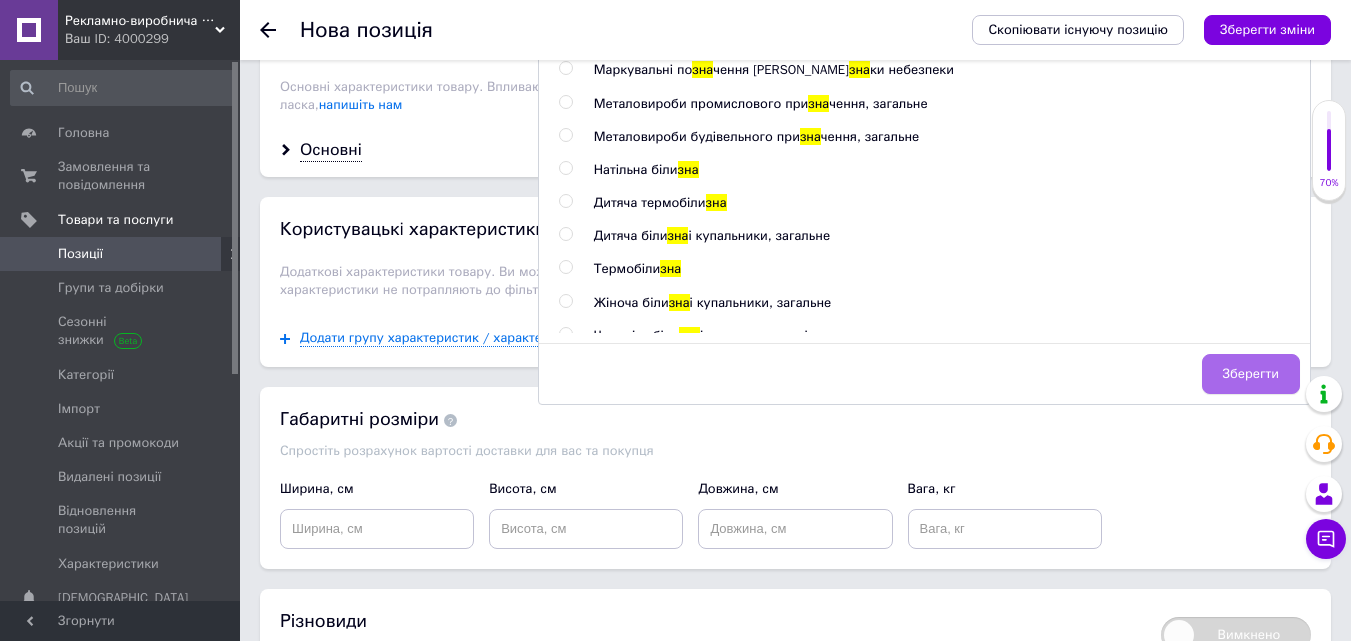click on "Зберегти" at bounding box center (1251, 374) 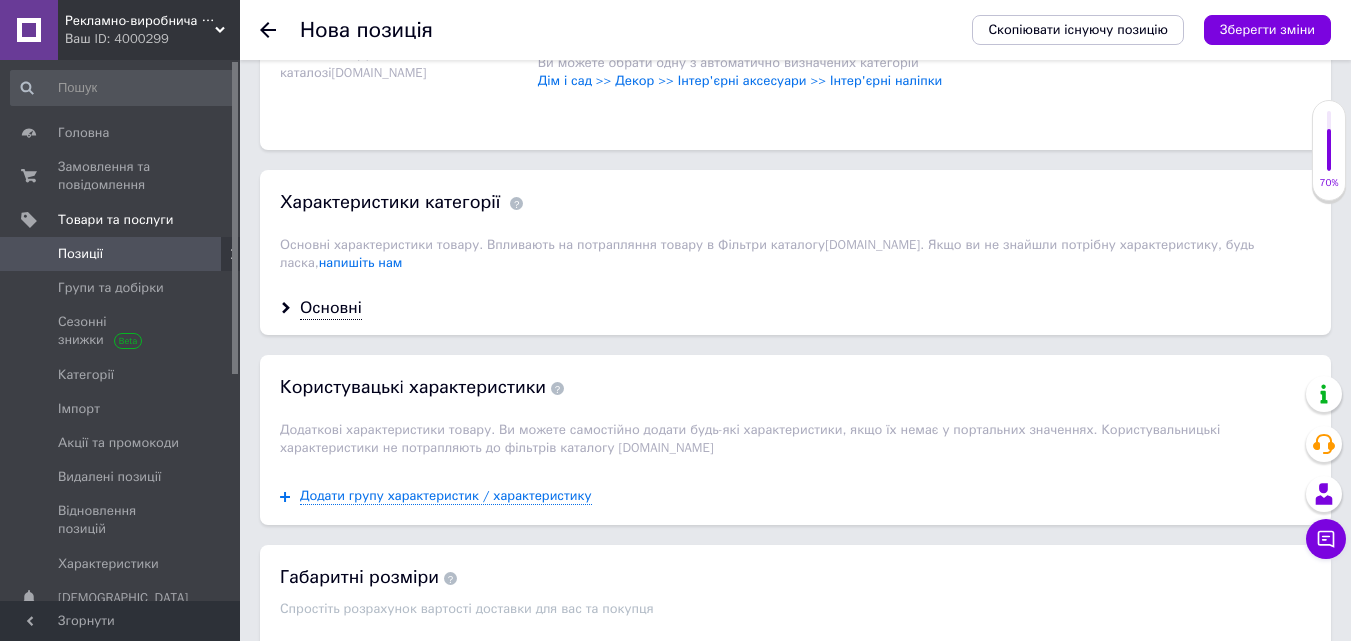 scroll, scrollTop: 1400, scrollLeft: 0, axis: vertical 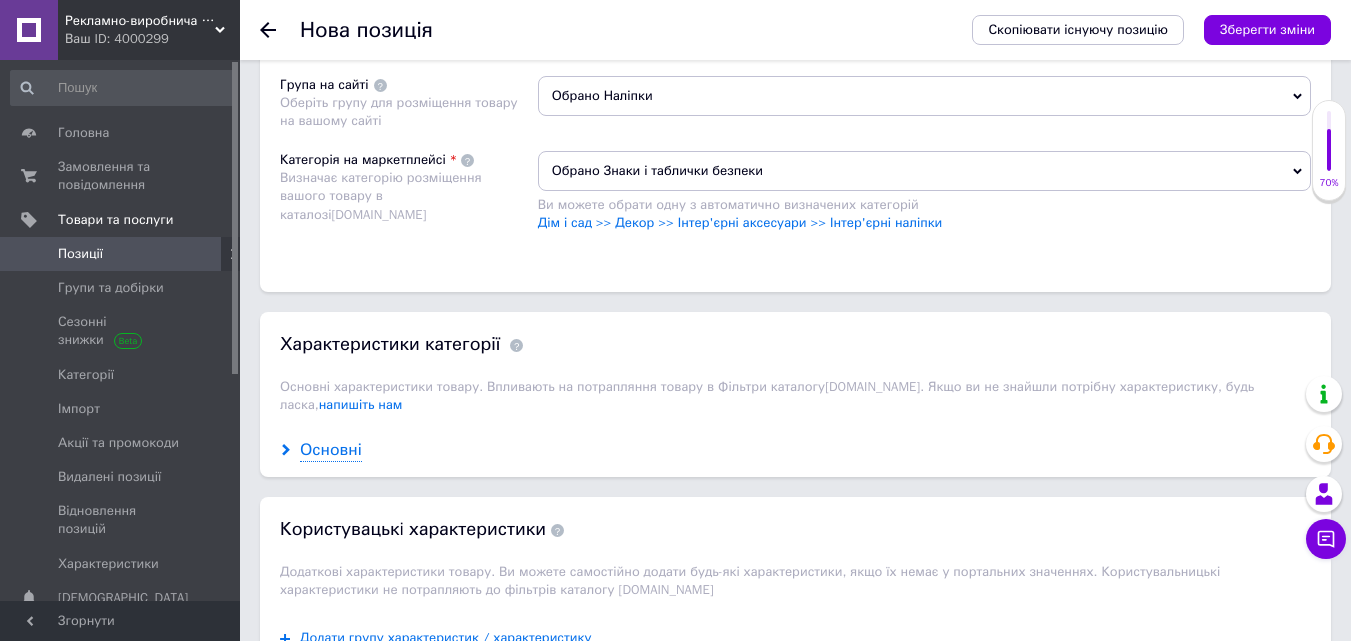 click on "Основні" at bounding box center [331, 450] 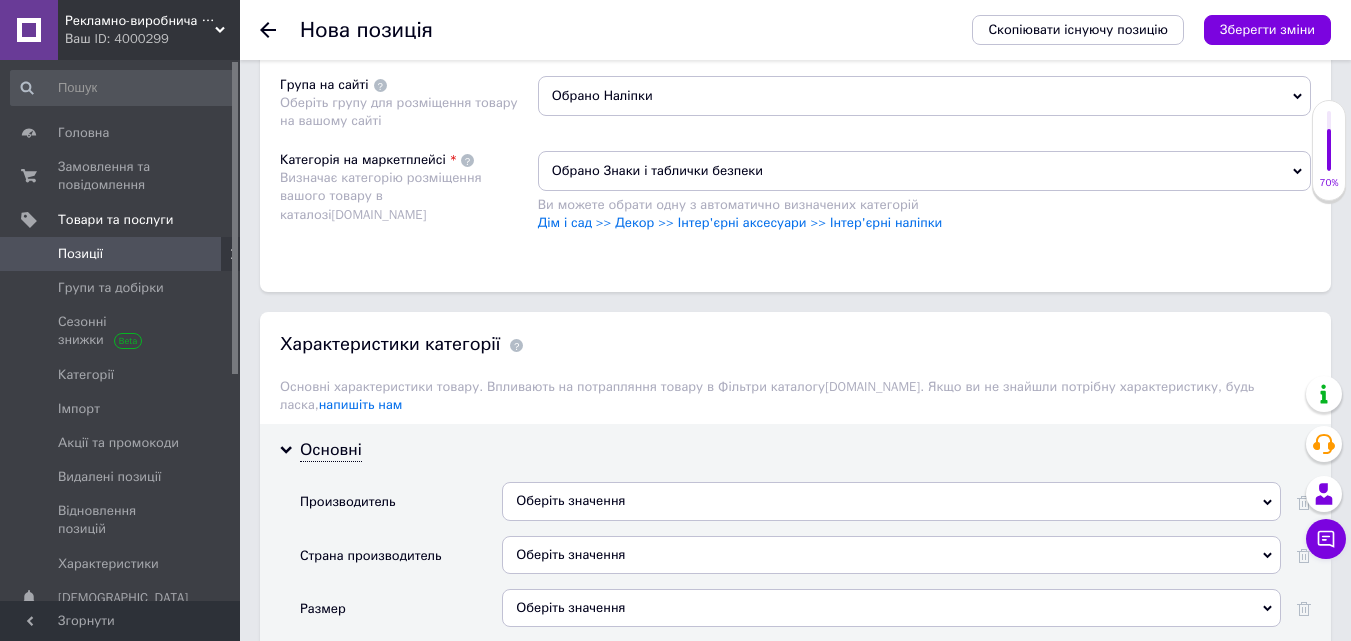 click on "Оберіть значення" at bounding box center [891, 501] 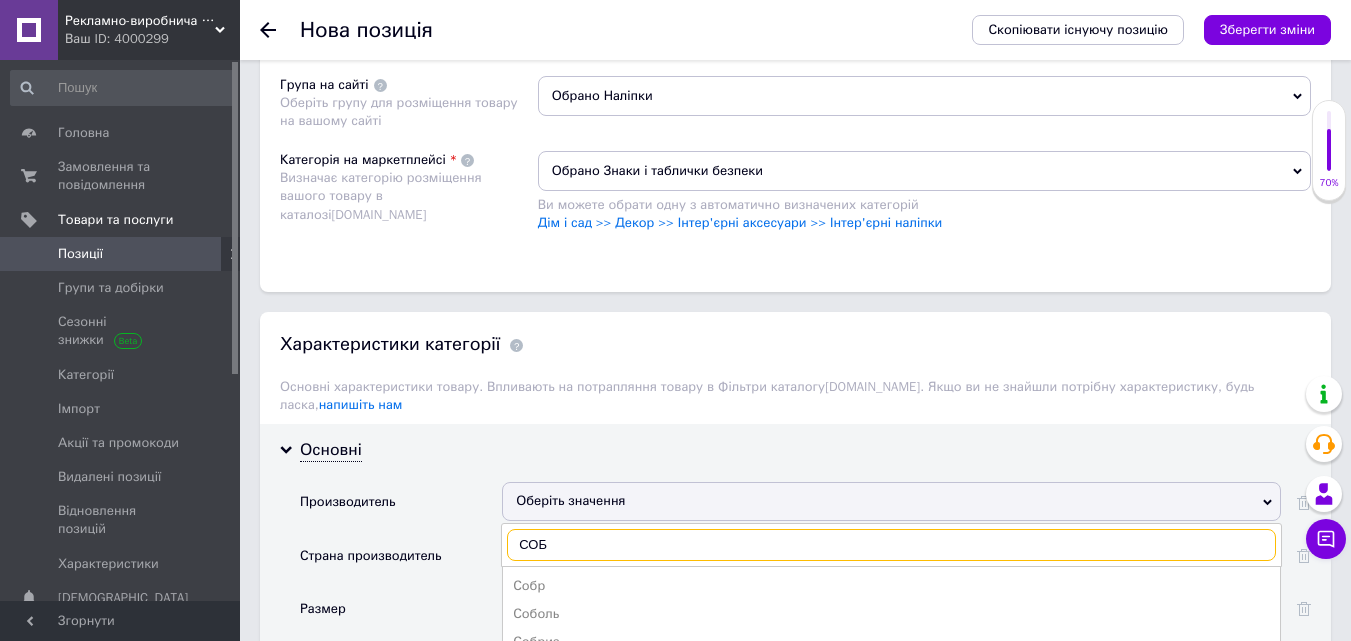 scroll, scrollTop: 1500, scrollLeft: 0, axis: vertical 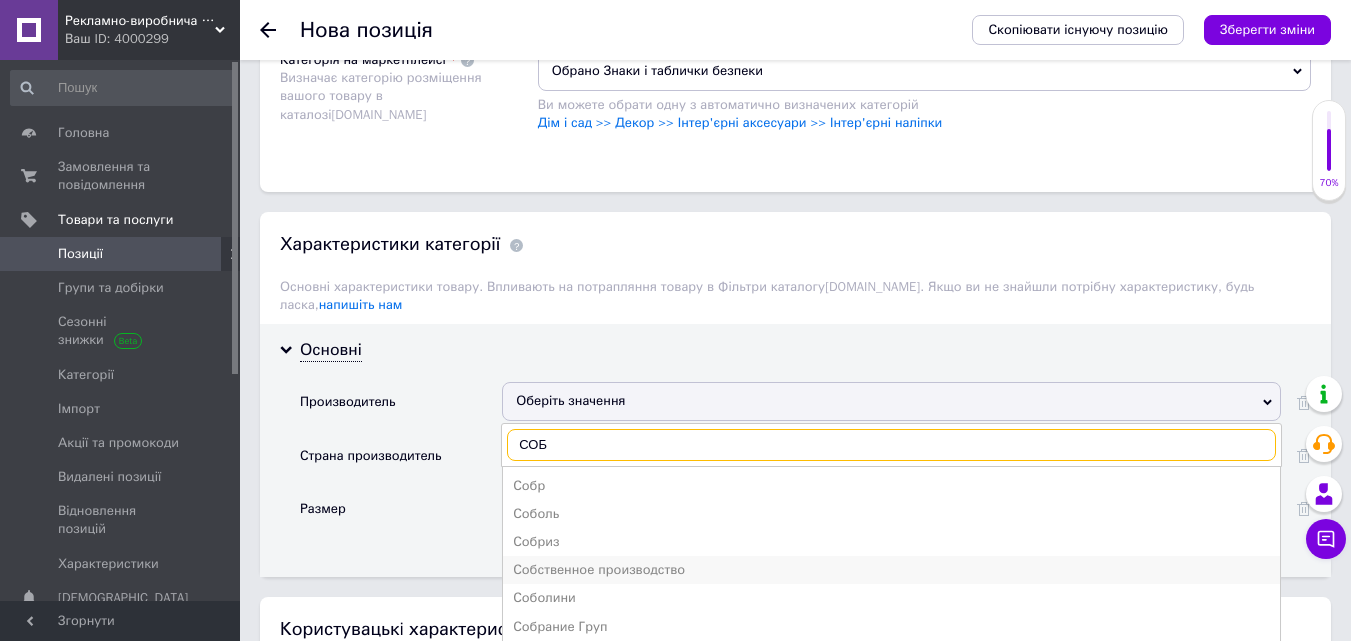 type on "СОБ" 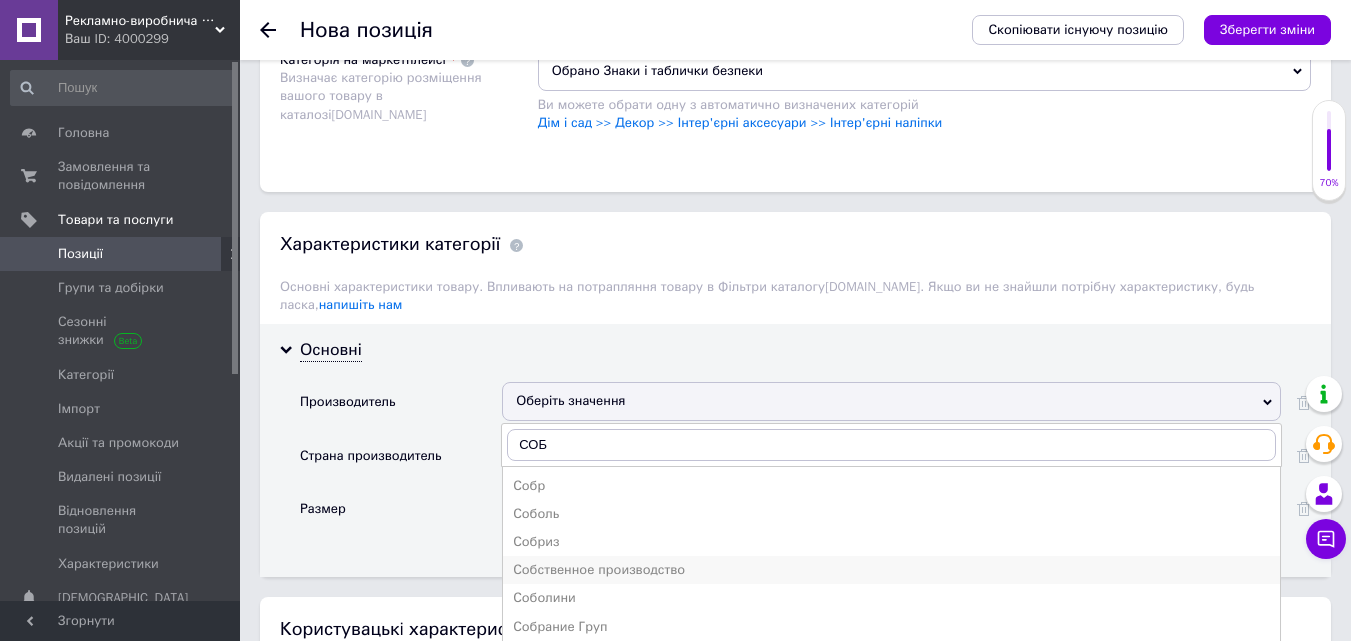 click on "Собственное производство" at bounding box center [891, 570] 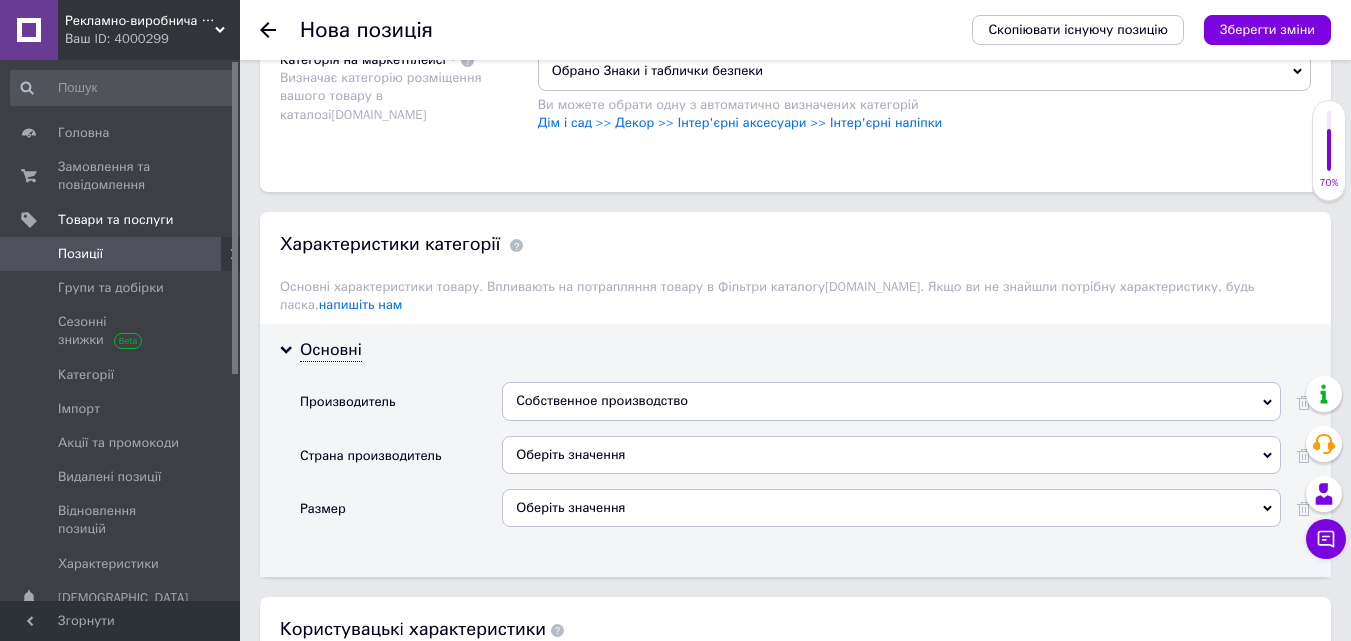 click on "Оберіть значення" at bounding box center [891, 455] 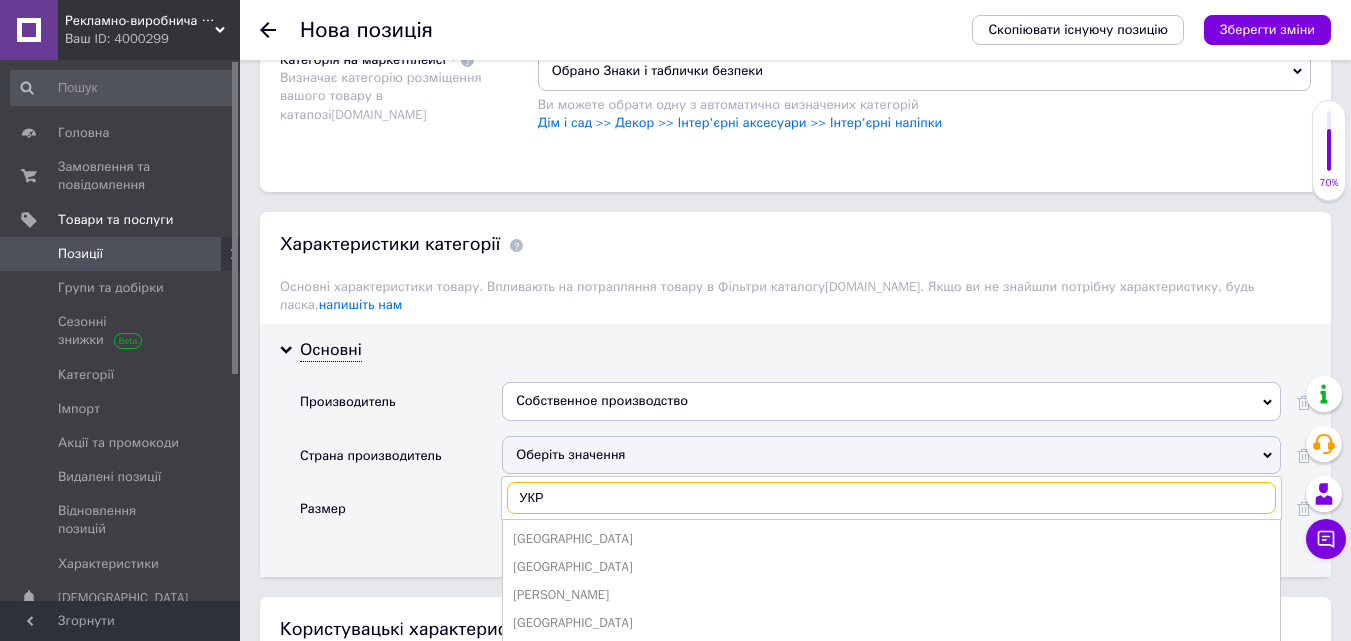 scroll, scrollTop: 1600, scrollLeft: 0, axis: vertical 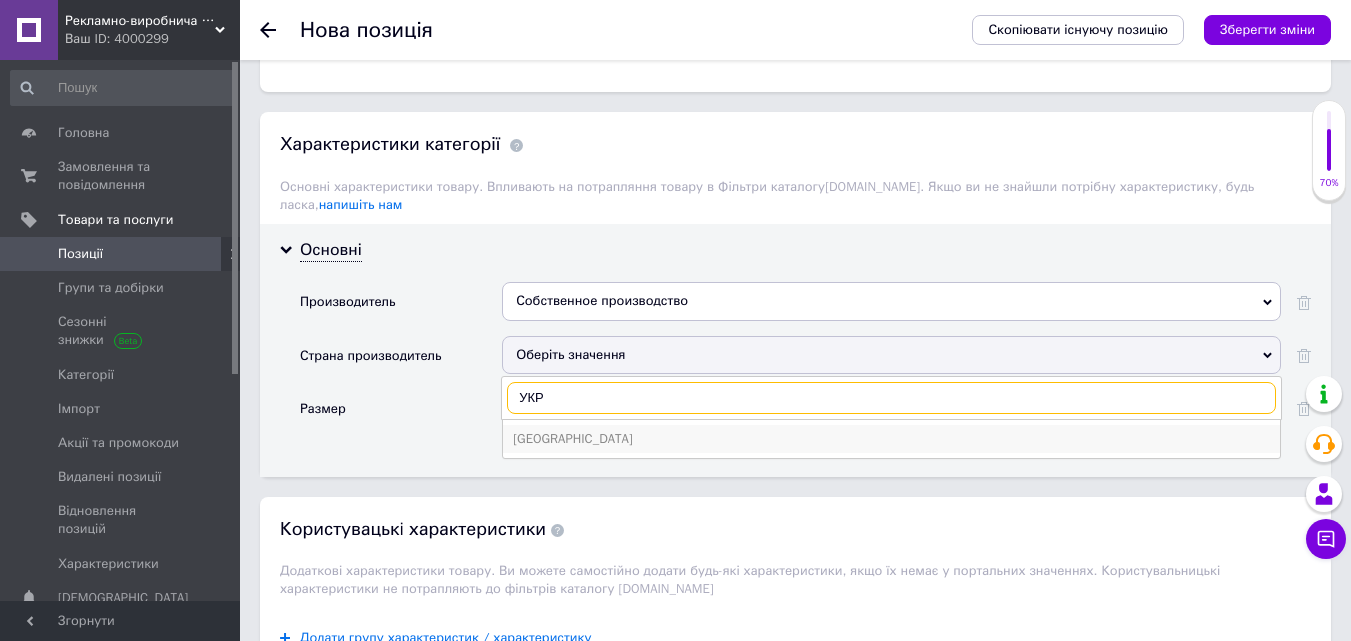 type on "УКР" 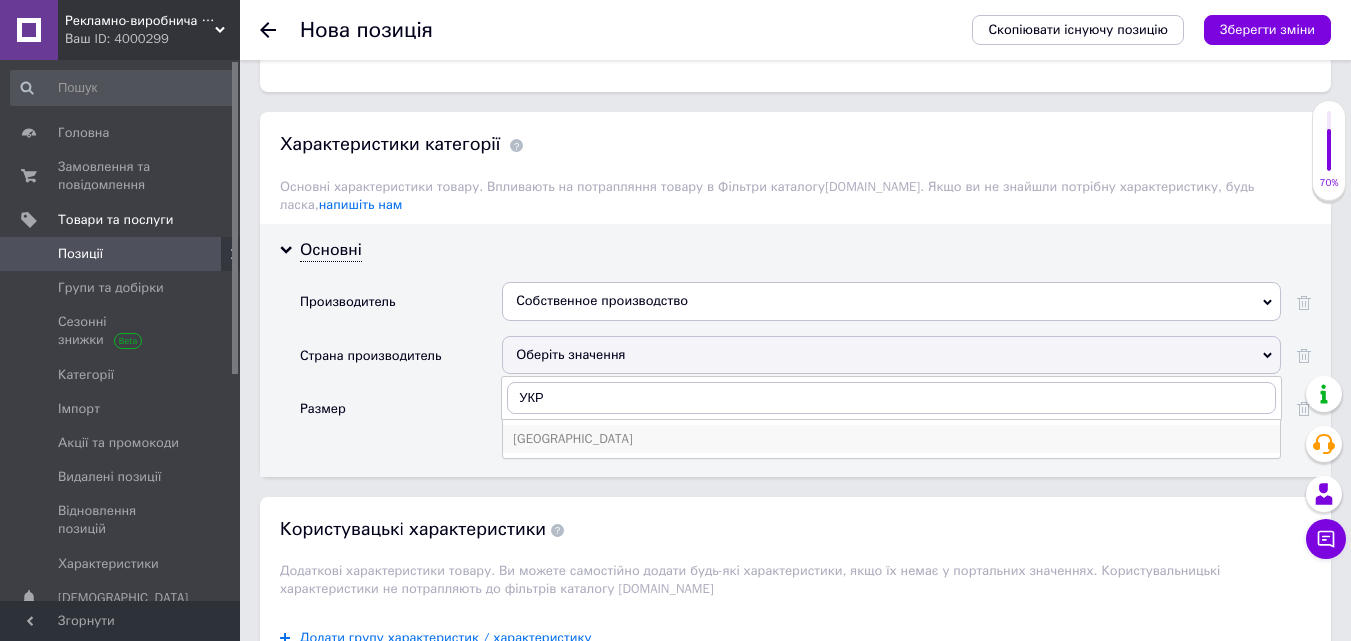 click on "[GEOGRAPHIC_DATA]" at bounding box center [891, 439] 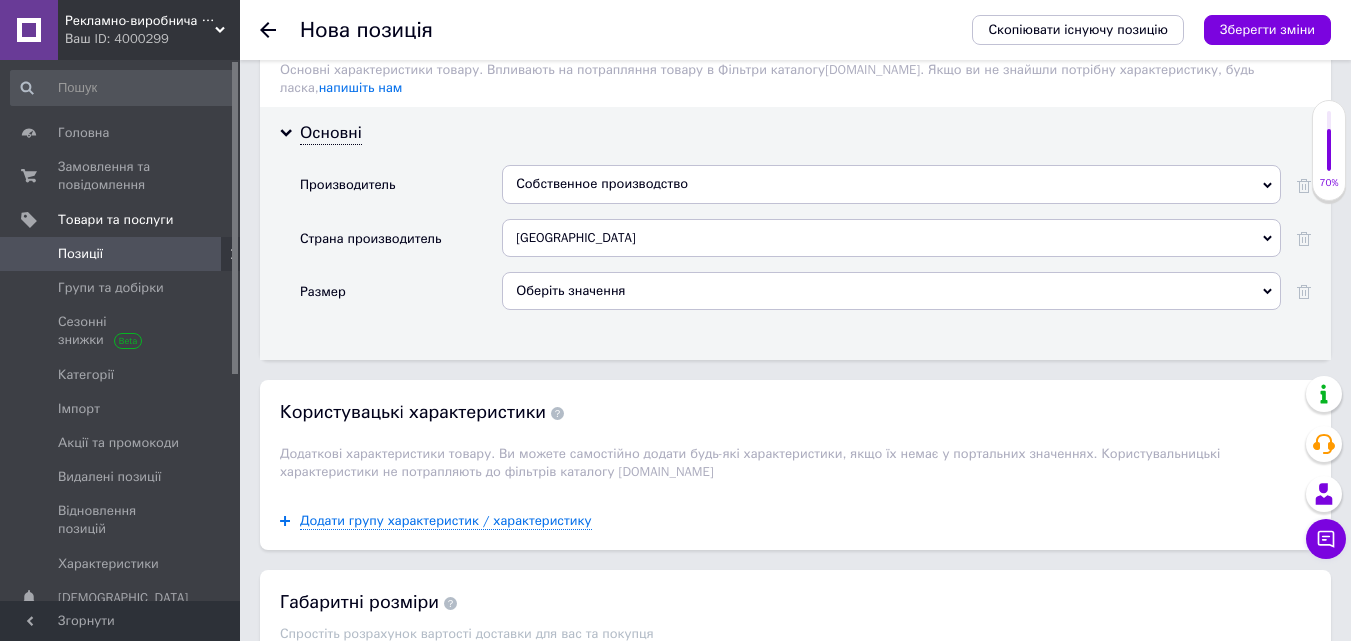 scroll, scrollTop: 1900, scrollLeft: 0, axis: vertical 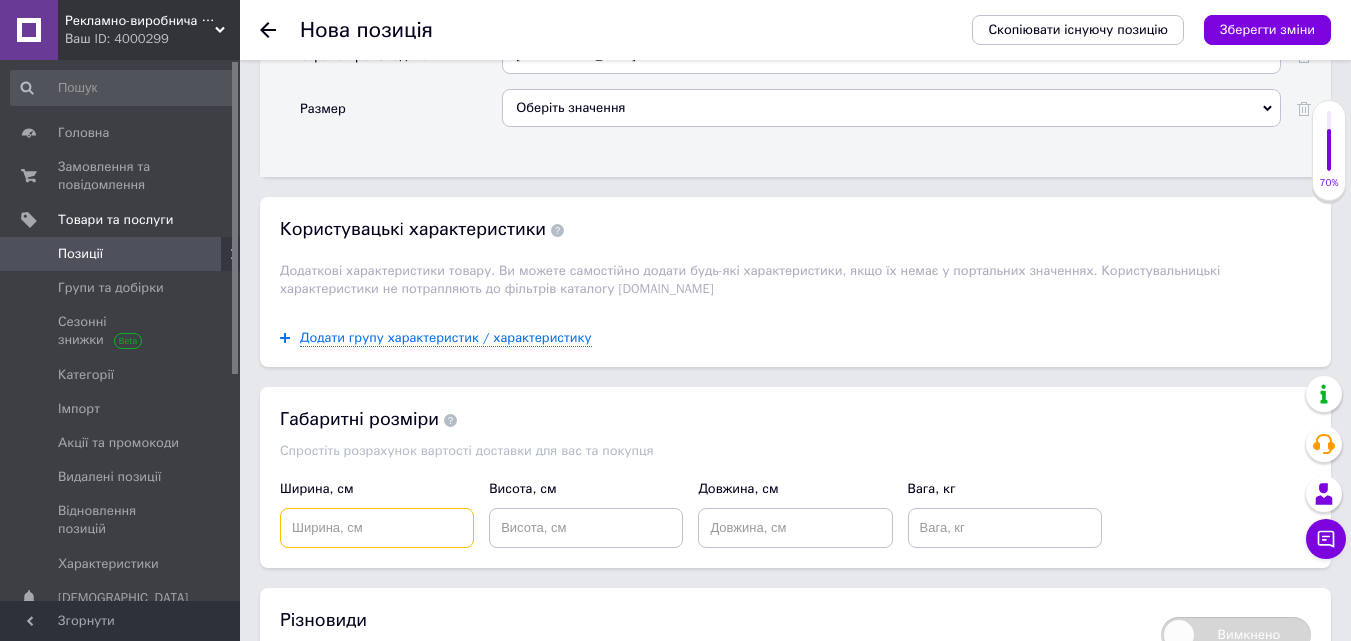 click at bounding box center (377, 528) 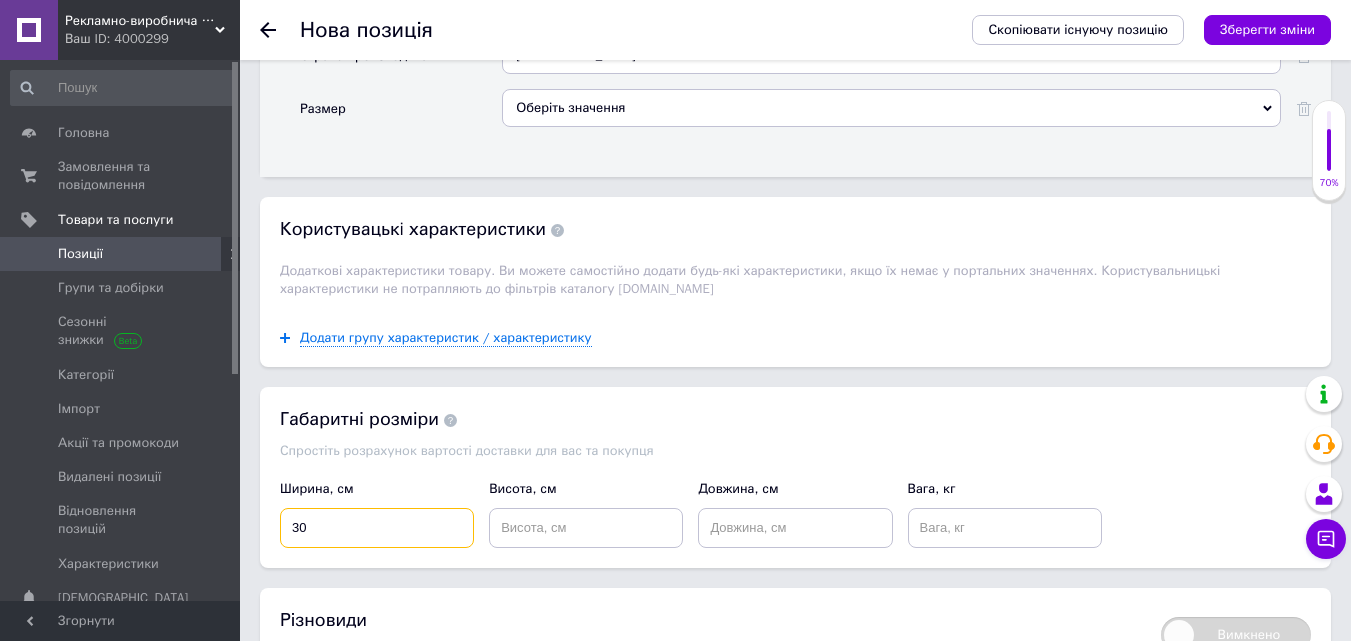 type on "30" 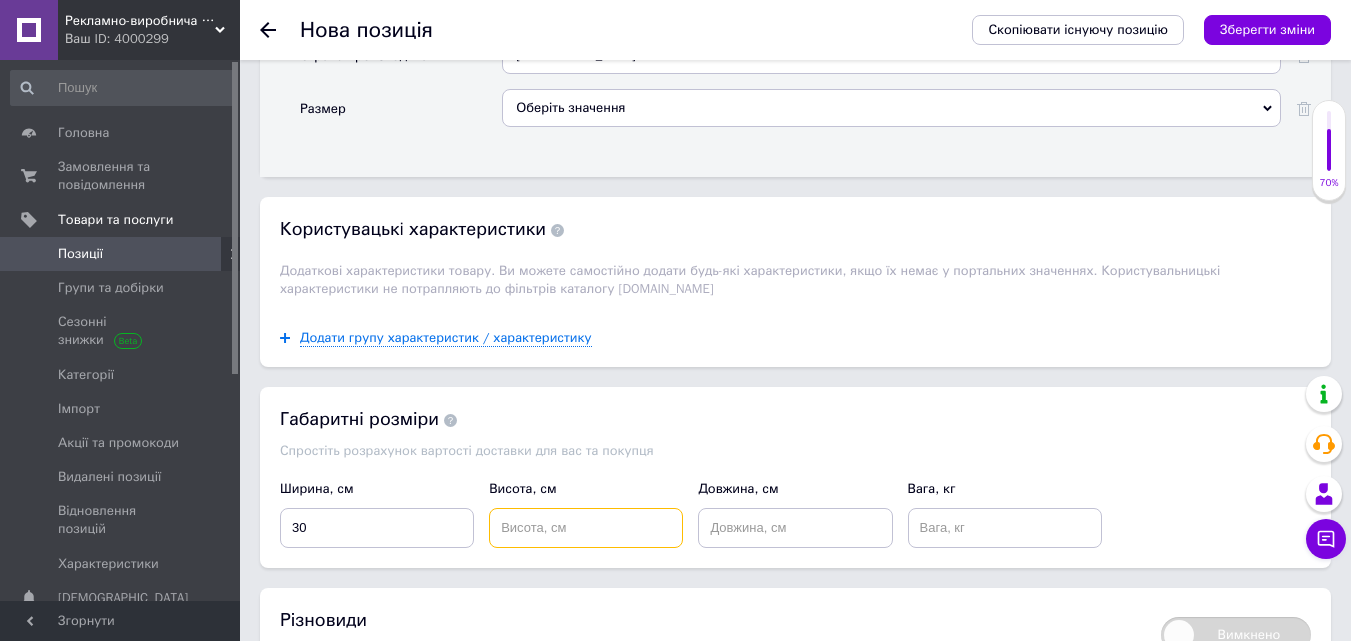 click at bounding box center [586, 528] 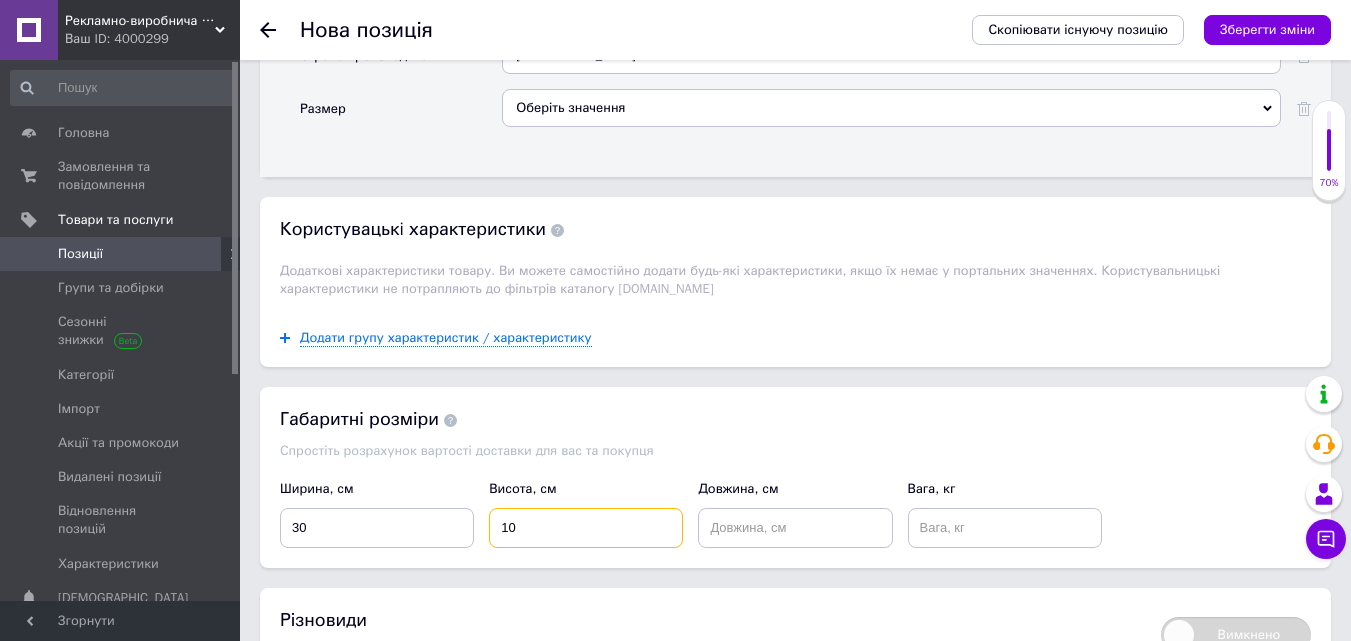 type on "10" 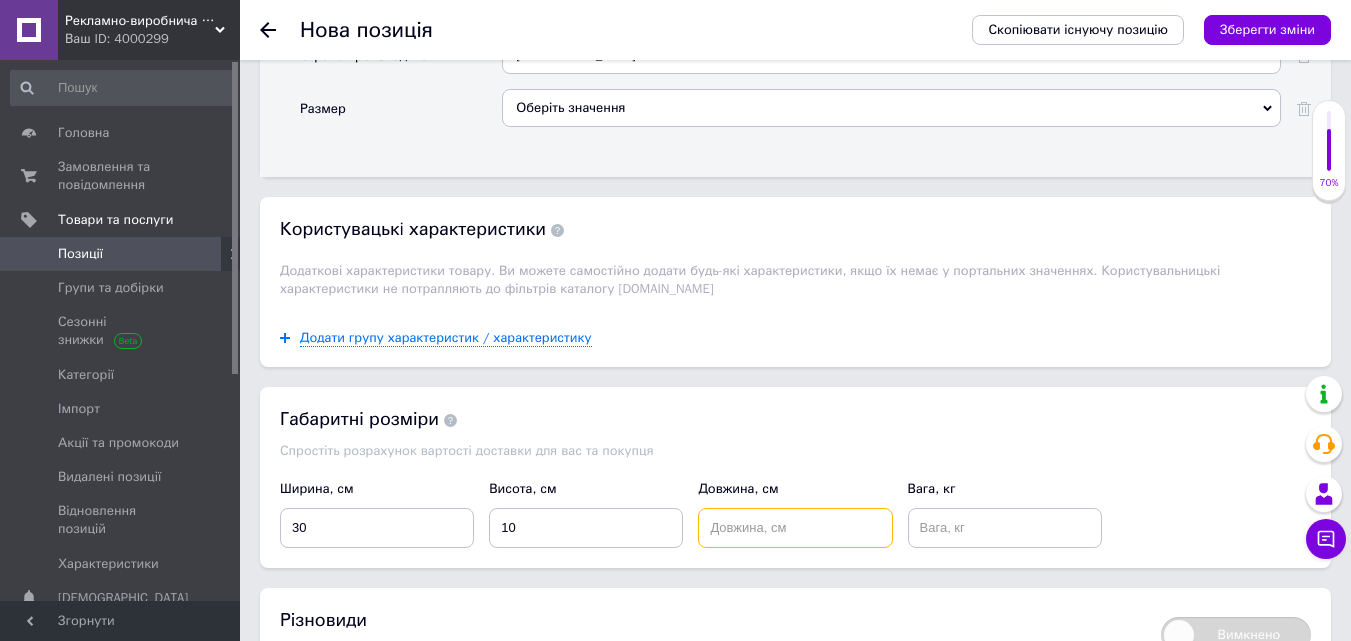 click at bounding box center (795, 528) 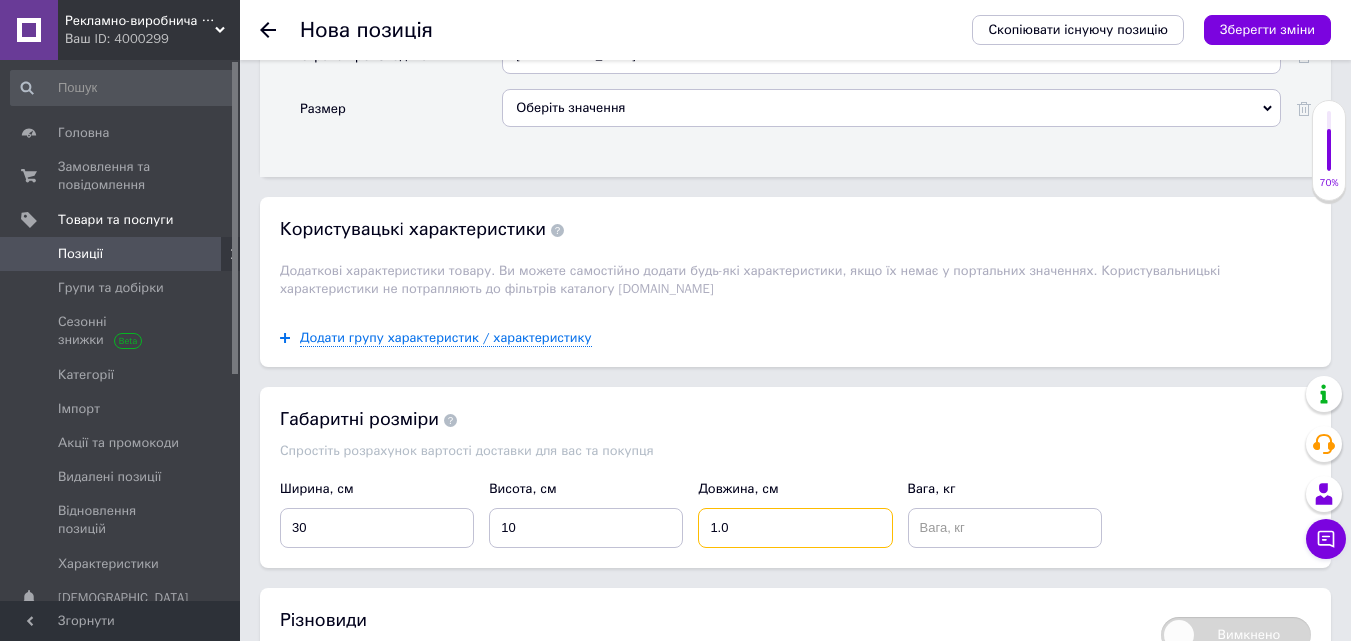 type on "1.0" 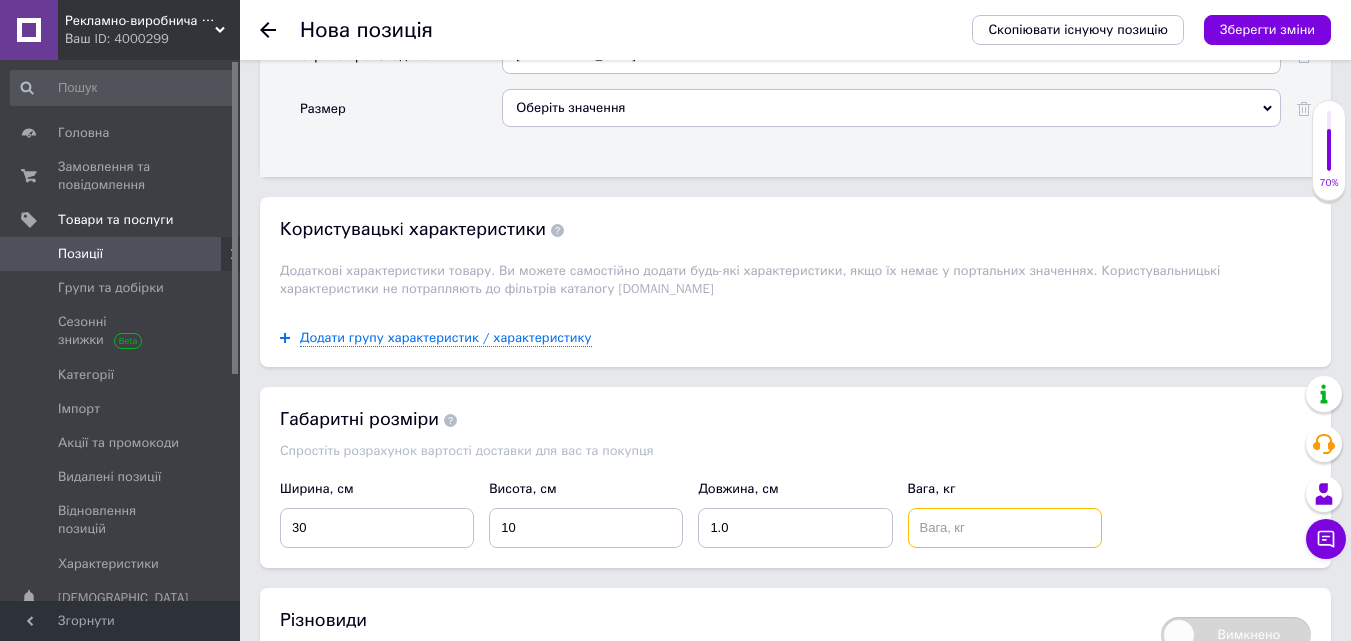 click at bounding box center (1005, 528) 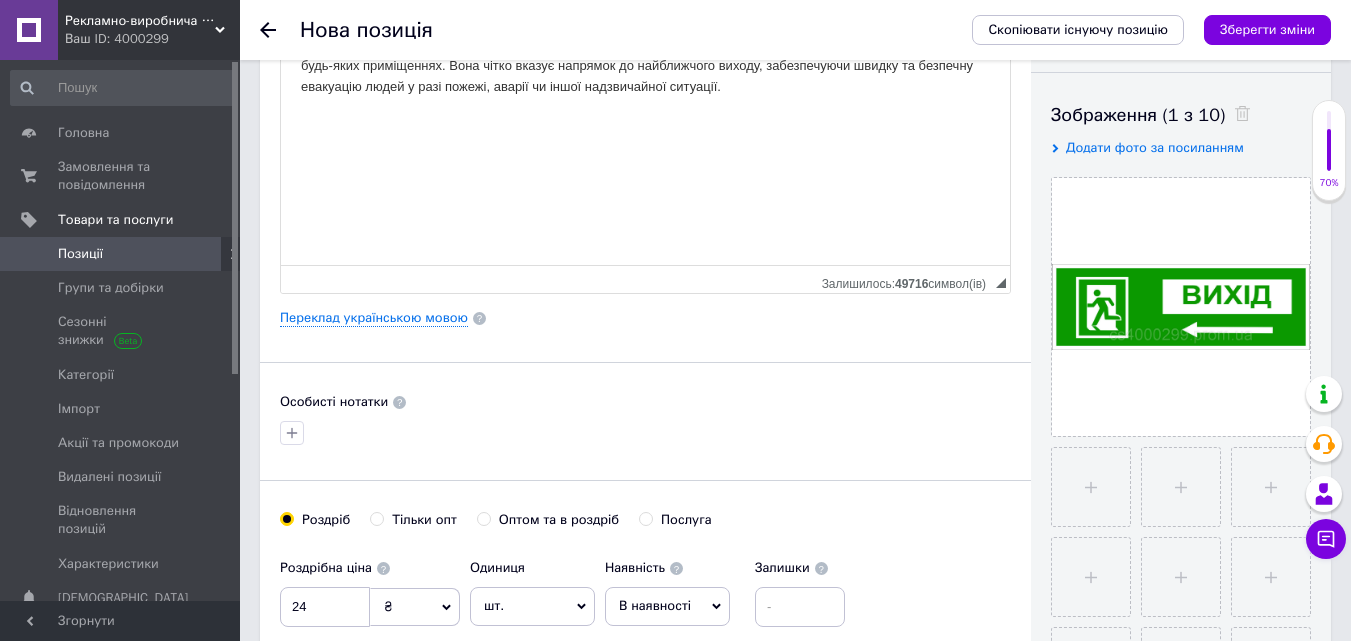 scroll, scrollTop: 15, scrollLeft: 0, axis: vertical 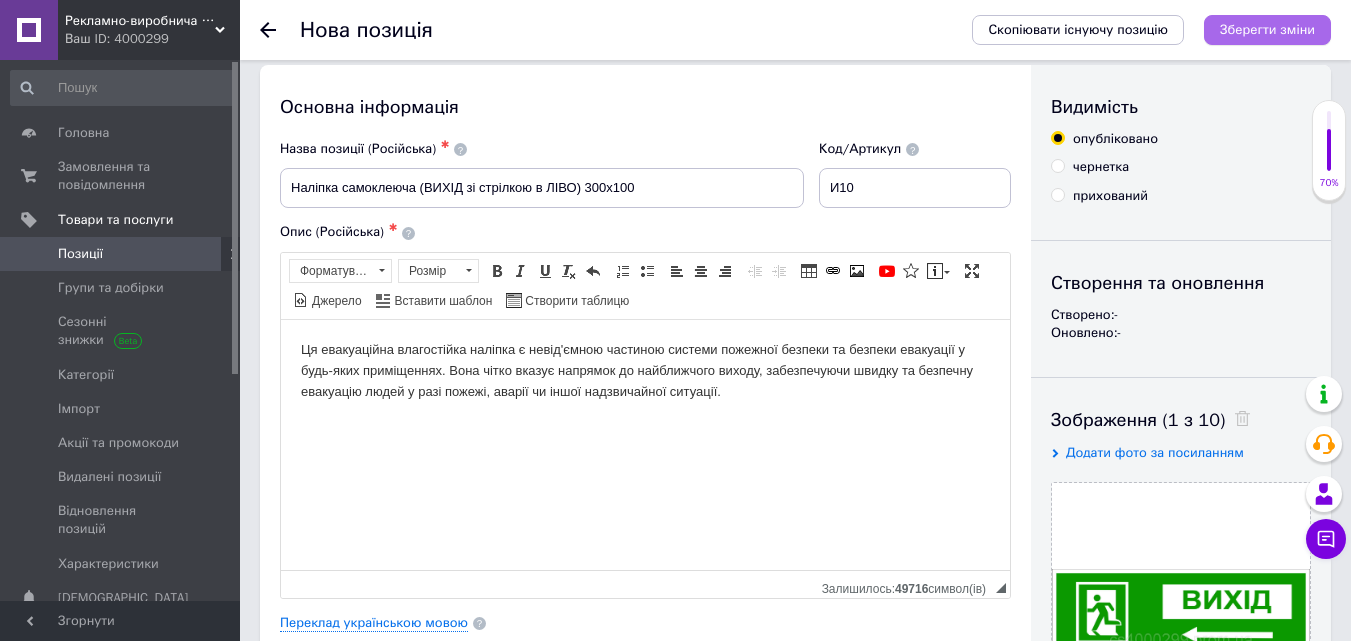 type on "0.100" 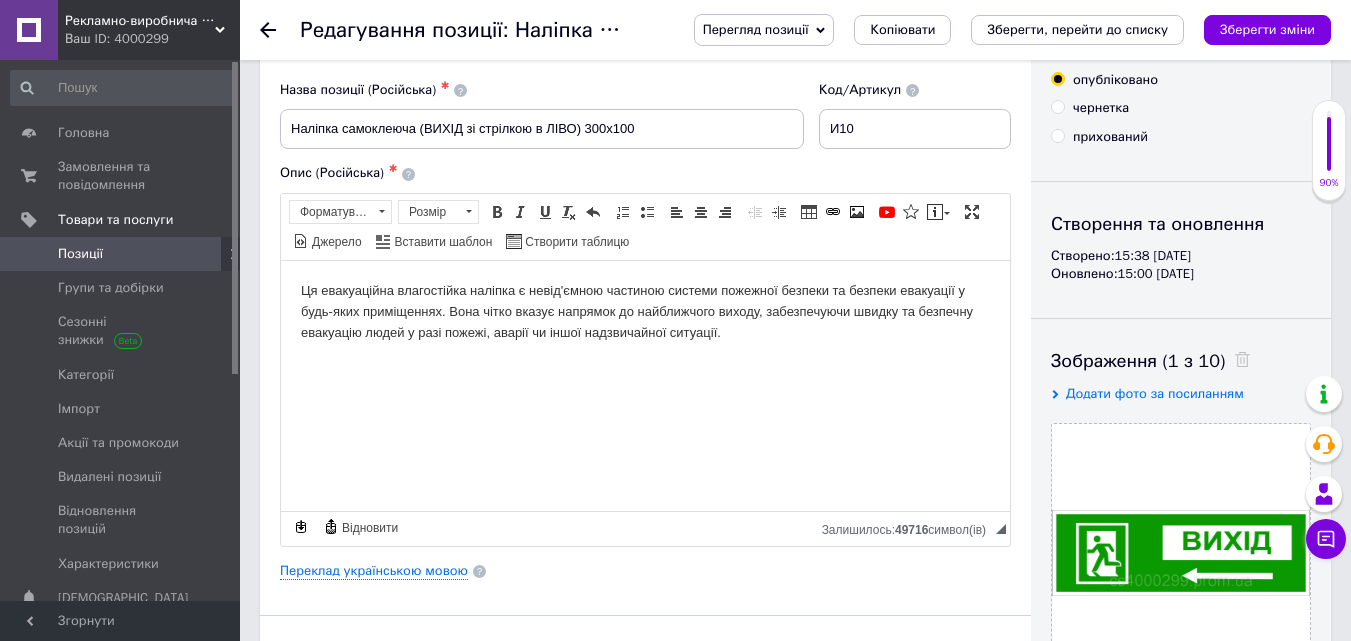 scroll, scrollTop: 0, scrollLeft: 0, axis: both 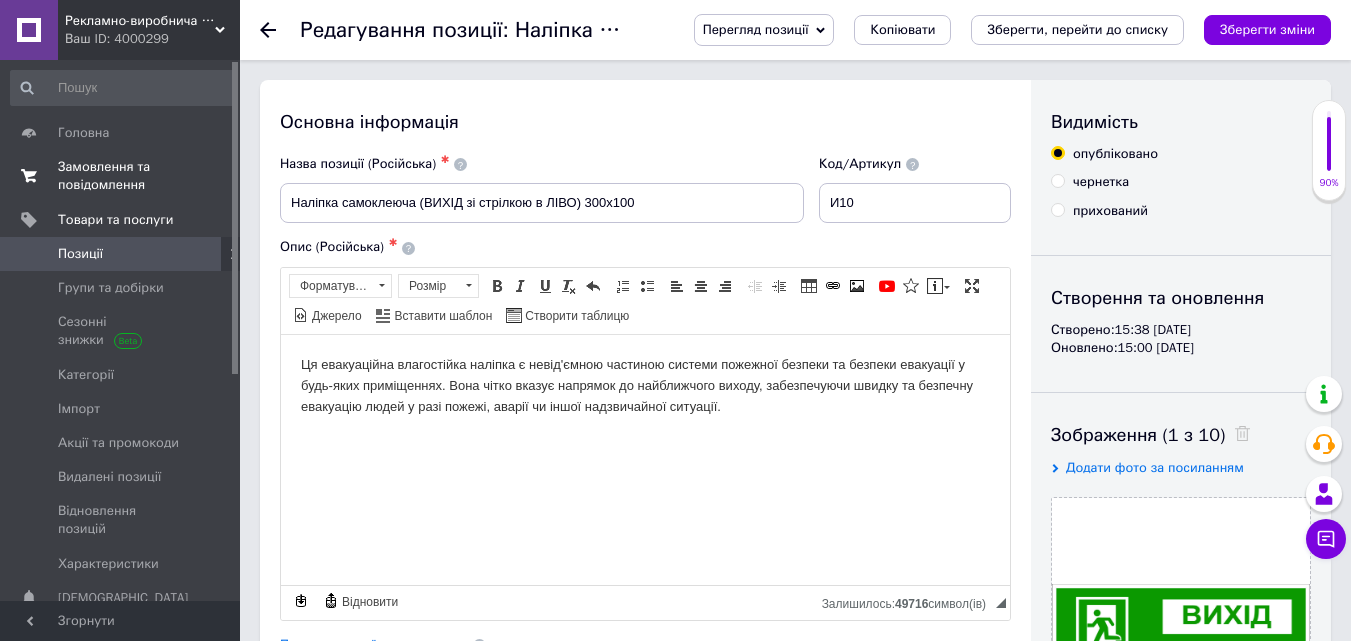 click on "Замовлення та повідомлення" at bounding box center (121, 176) 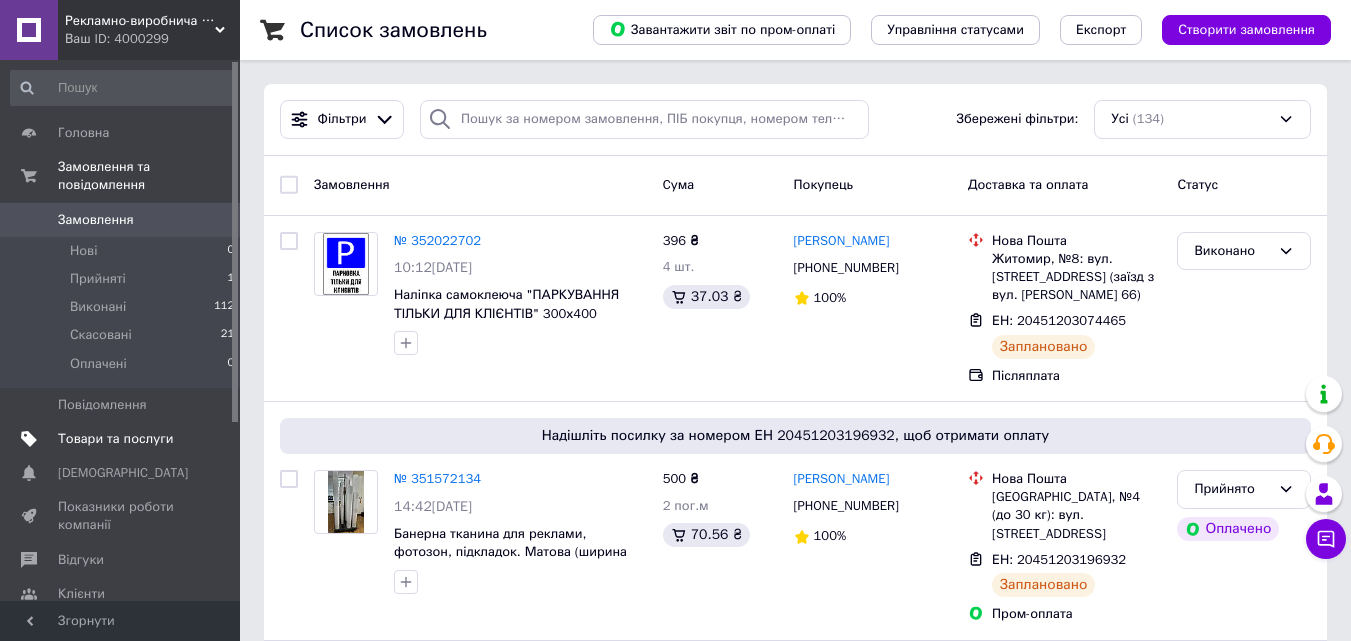 click on "Товари та послуги" at bounding box center (115, 439) 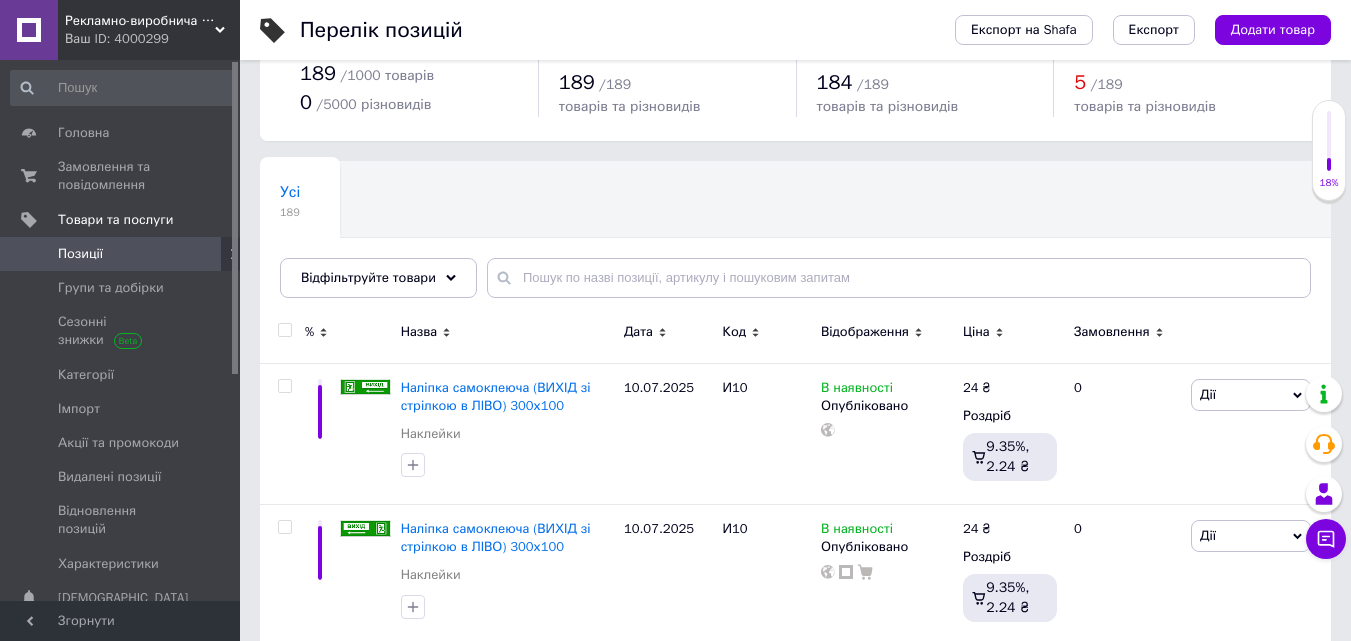 scroll, scrollTop: 200, scrollLeft: 0, axis: vertical 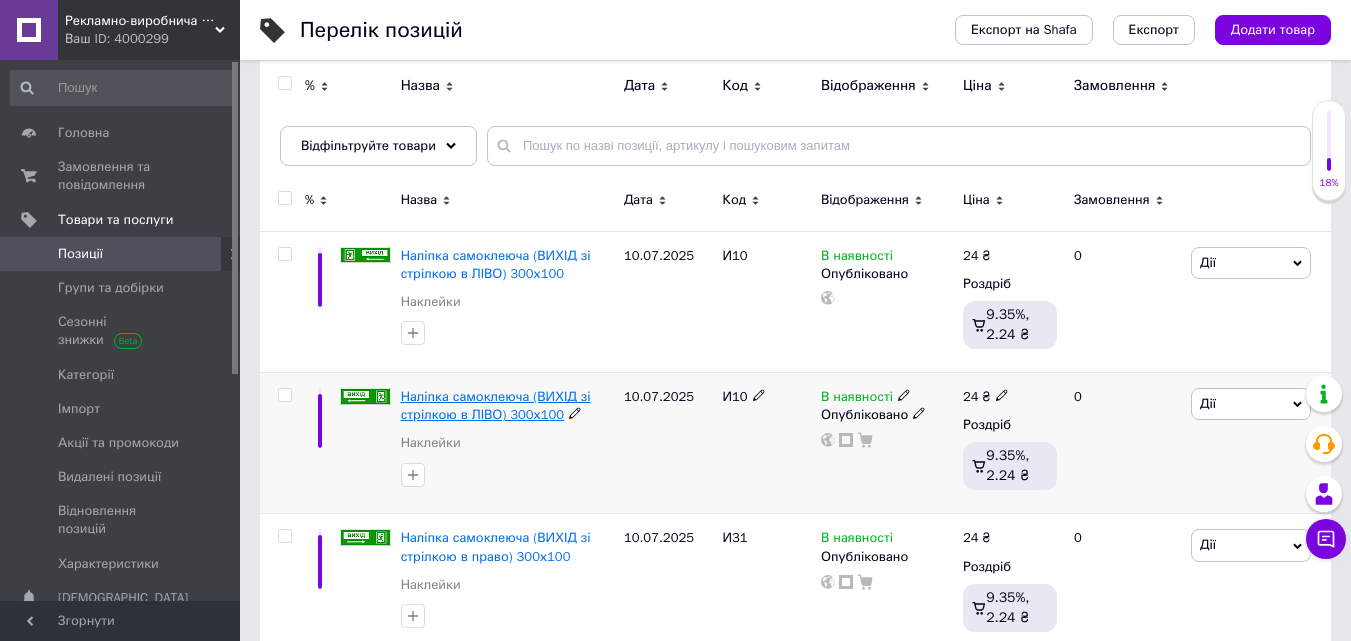 click on "Наліпка самоклеюча (ВИХІД зі стрілкою в ЛІВО) 300х100" at bounding box center (496, 405) 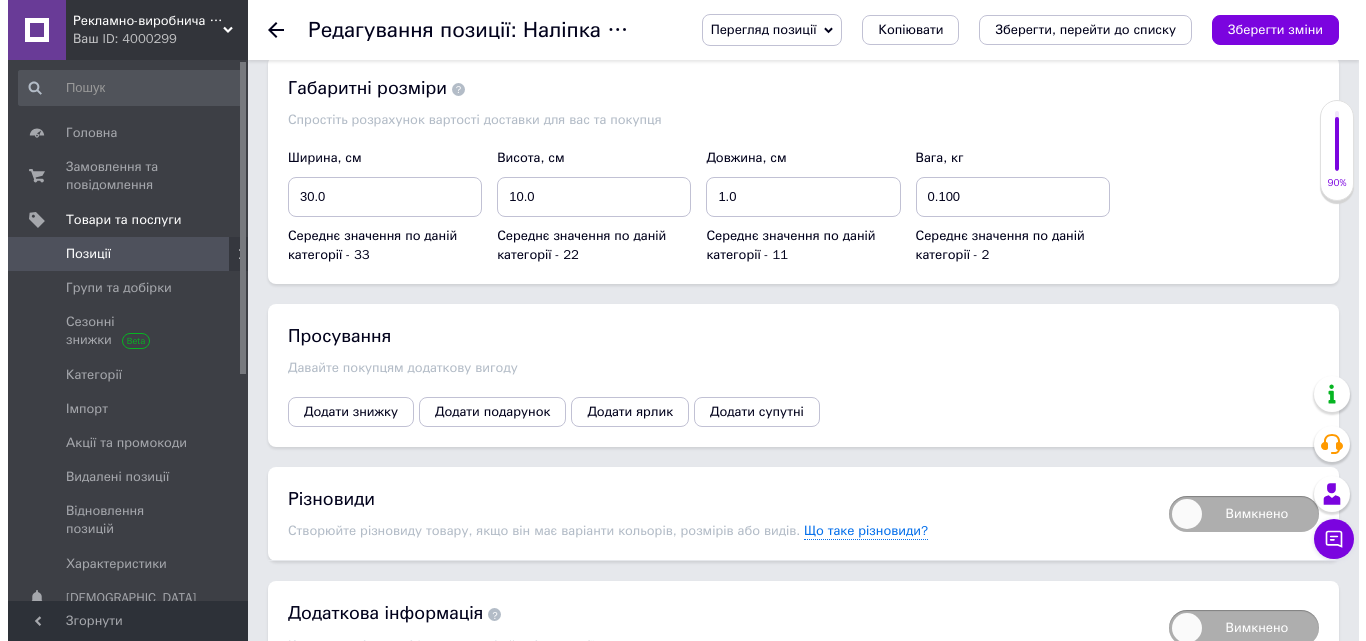 scroll, scrollTop: 2101, scrollLeft: 0, axis: vertical 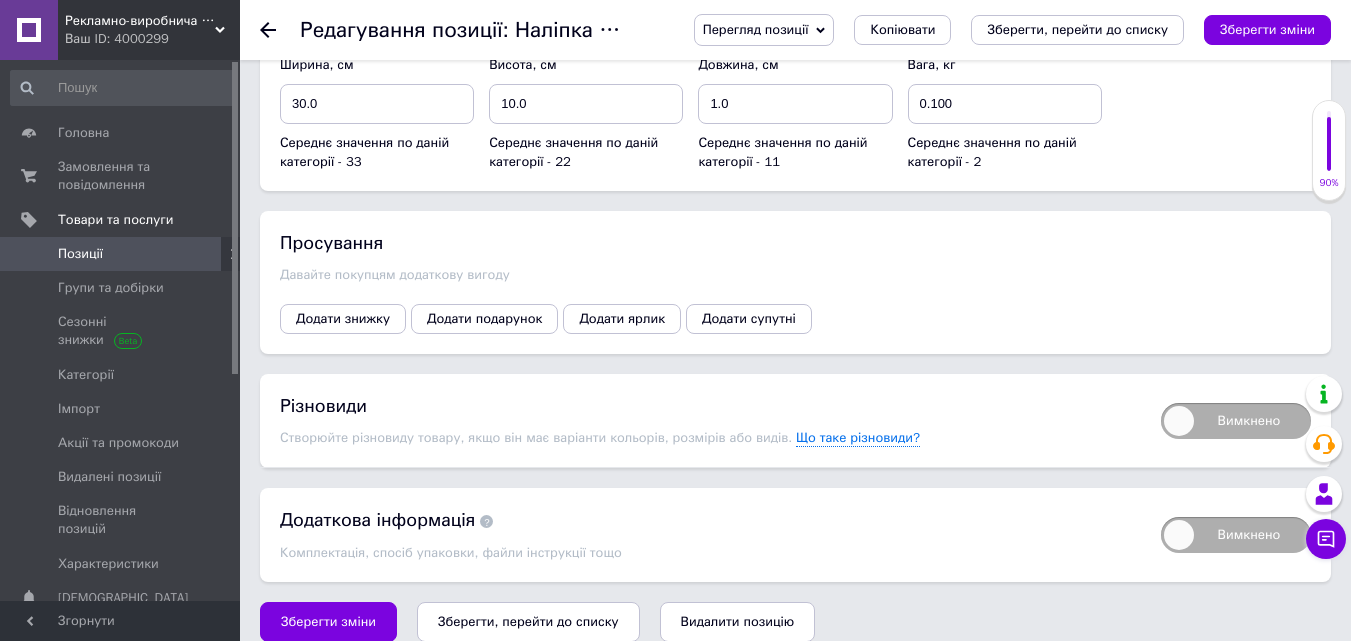 click on "Видалити позицію" at bounding box center (738, 622) 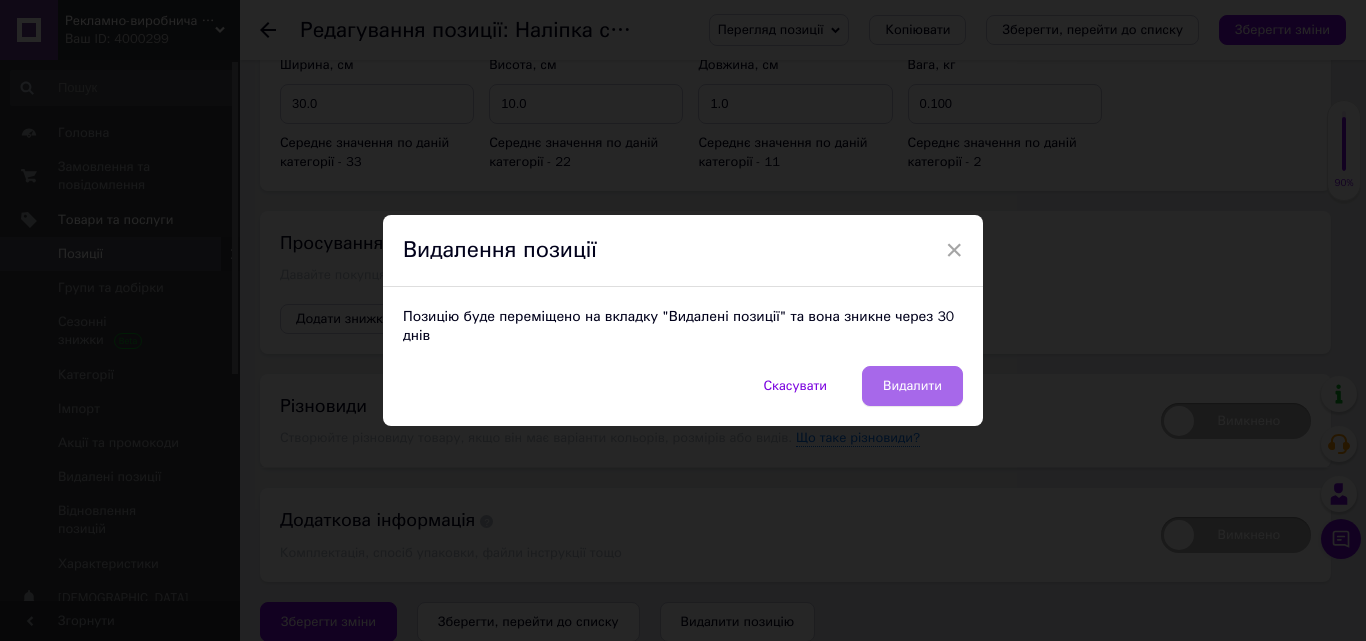 click on "Видалити" at bounding box center [912, 386] 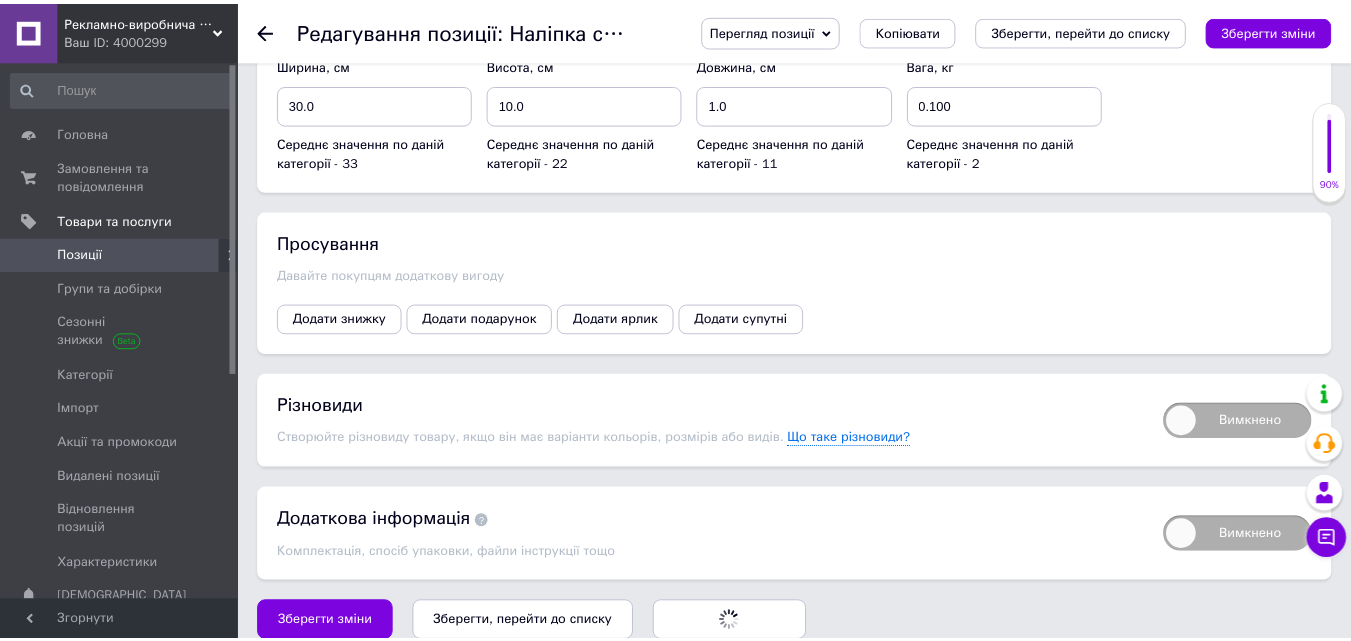 scroll, scrollTop: 2100, scrollLeft: 0, axis: vertical 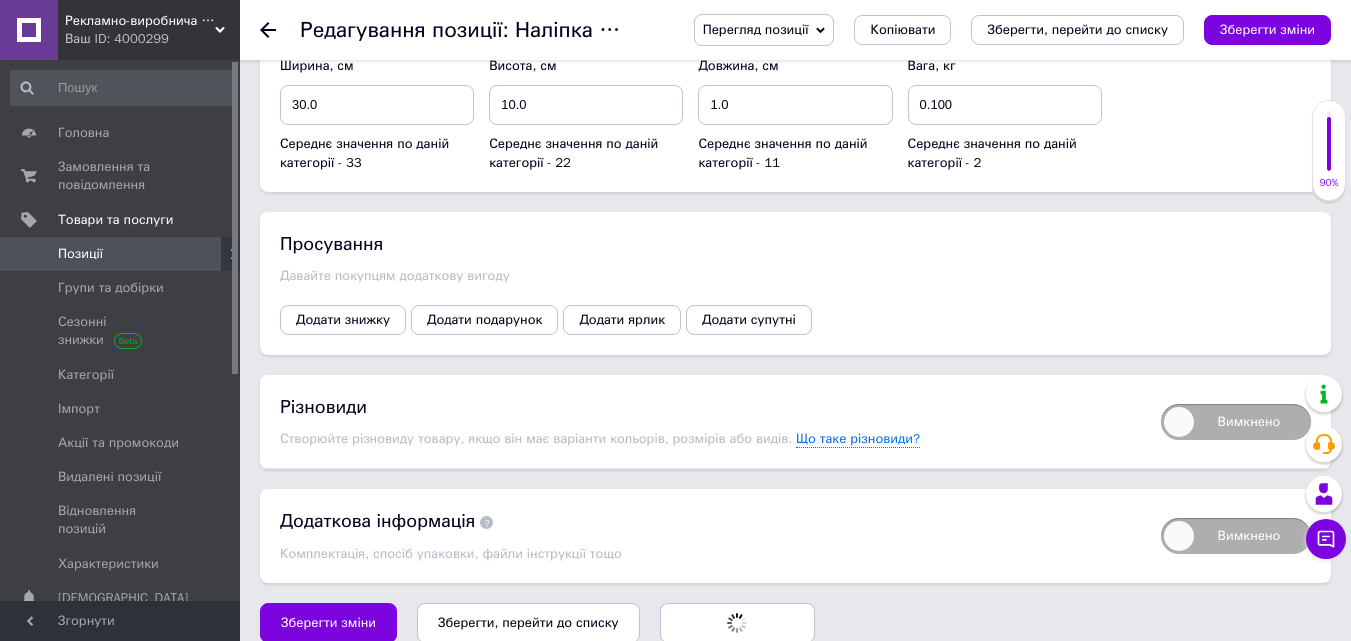radio on "false" 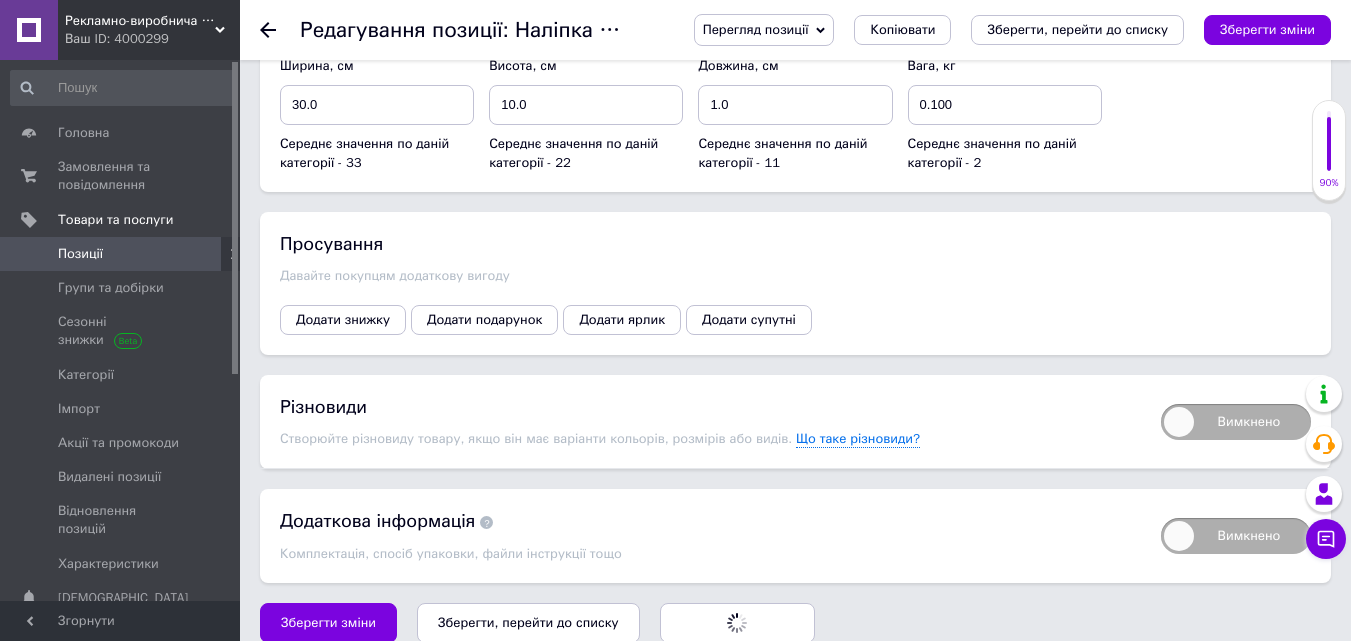 scroll, scrollTop: 2150, scrollLeft: 0, axis: vertical 